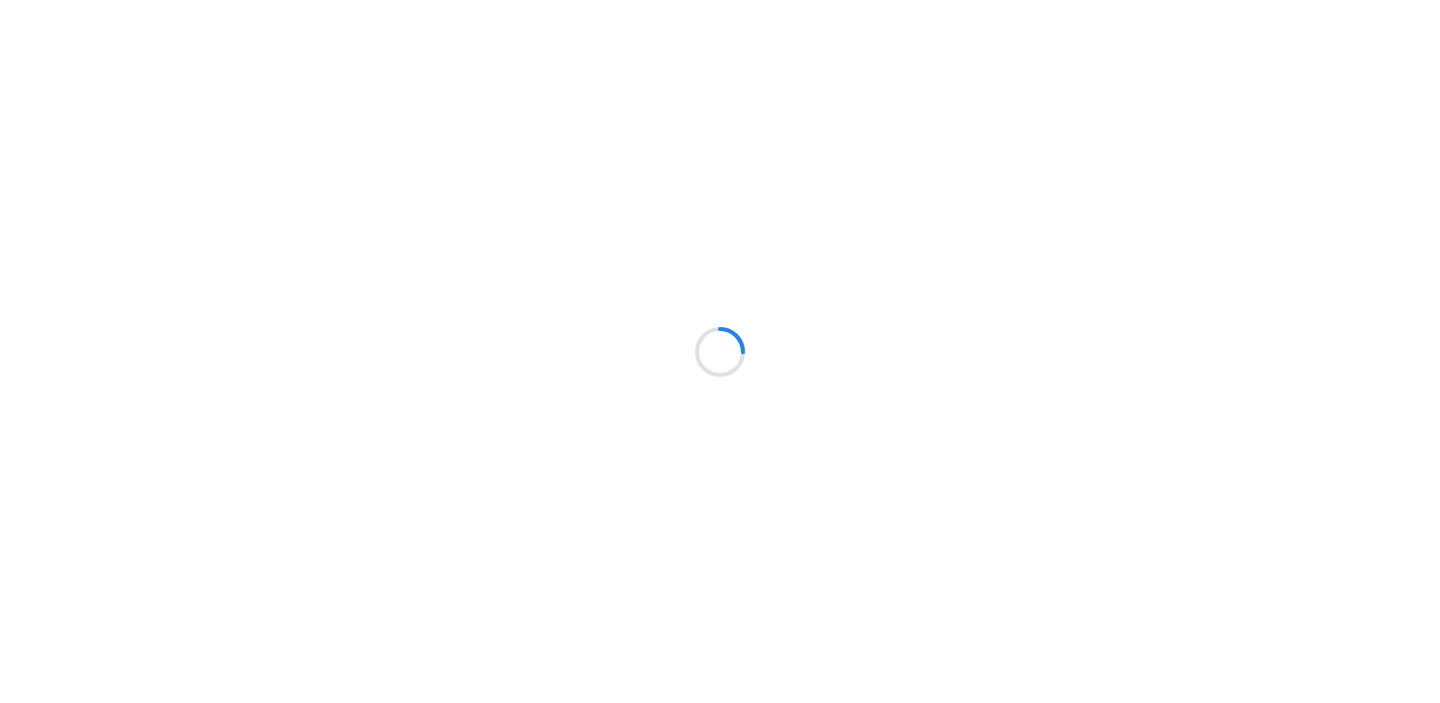 scroll, scrollTop: 0, scrollLeft: 0, axis: both 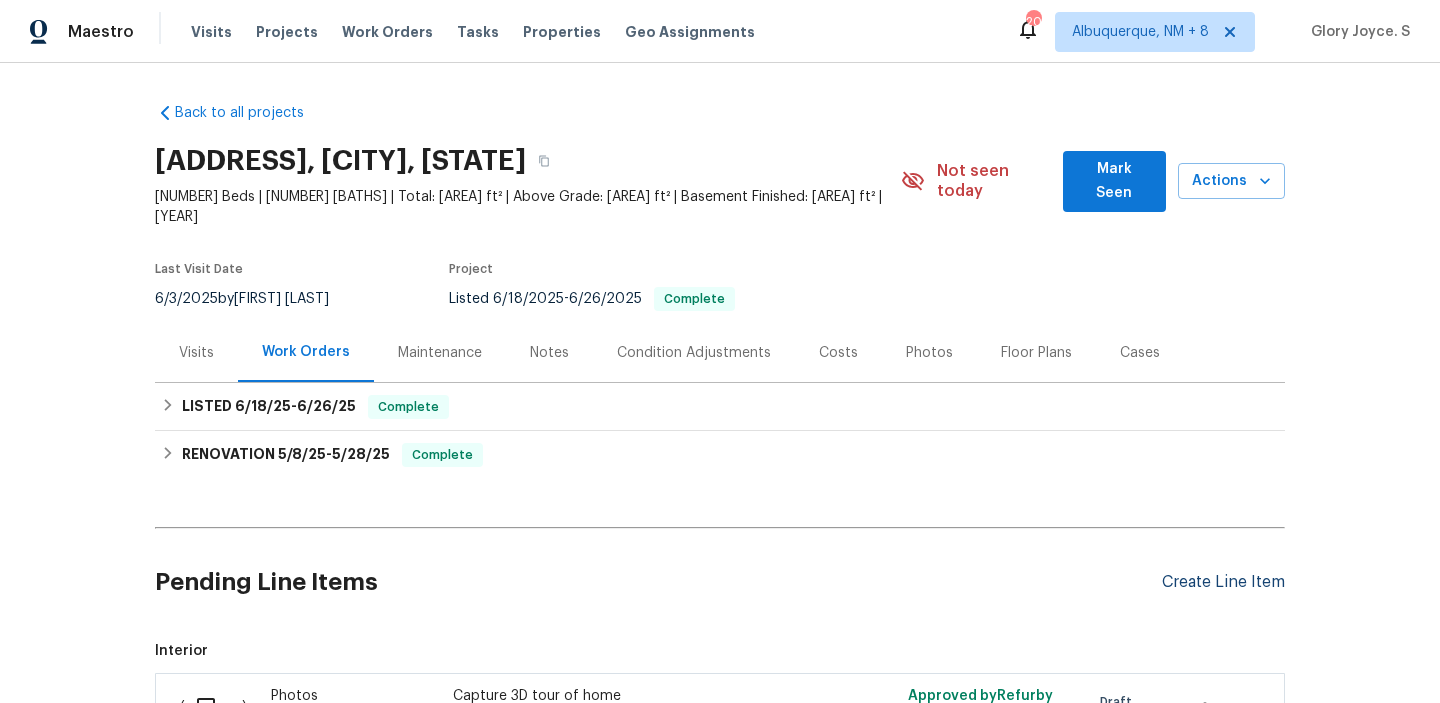 click on "Create Line Item" at bounding box center [1223, 582] 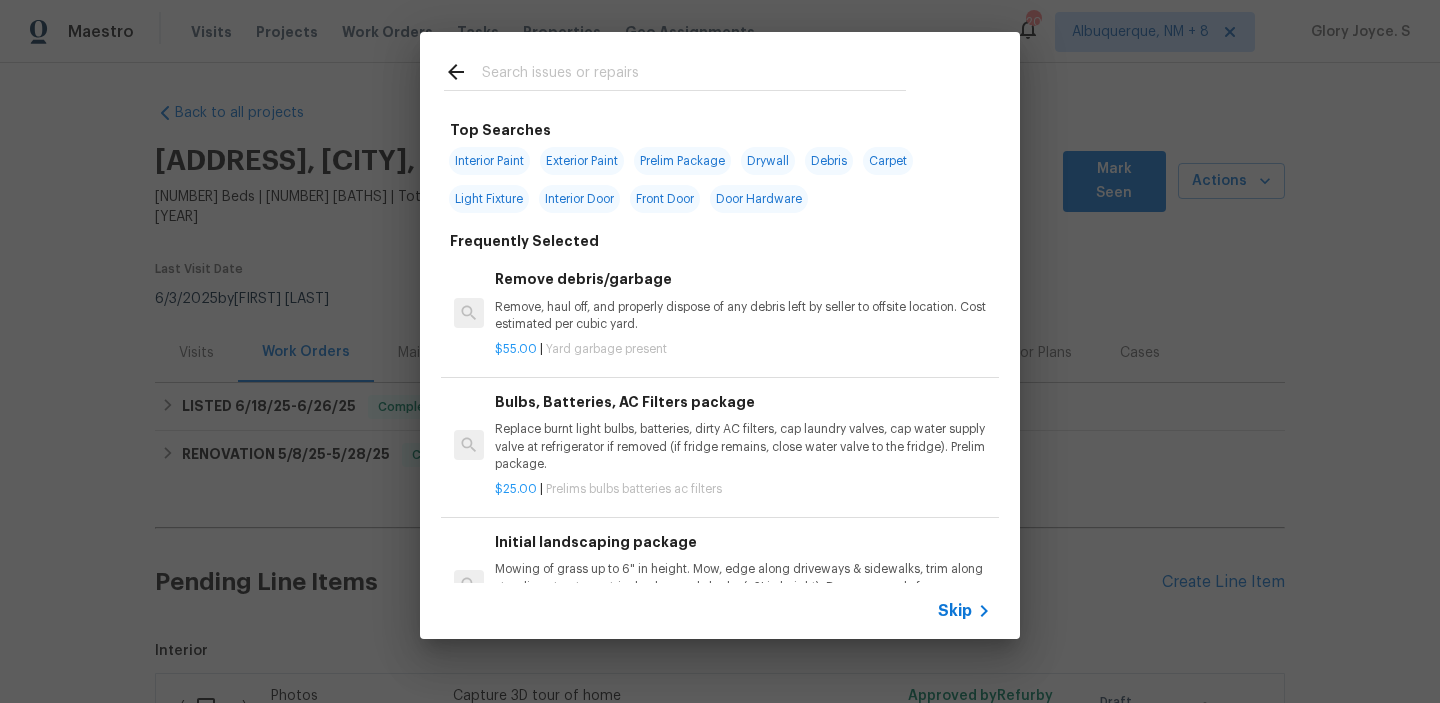 click on "Remove debris/garbage Remove, haul off, and properly dispose of any debris left by seller to offsite location. Cost estimated per cubic yard. $55.00   |   Yard garbage present" at bounding box center (720, 313) 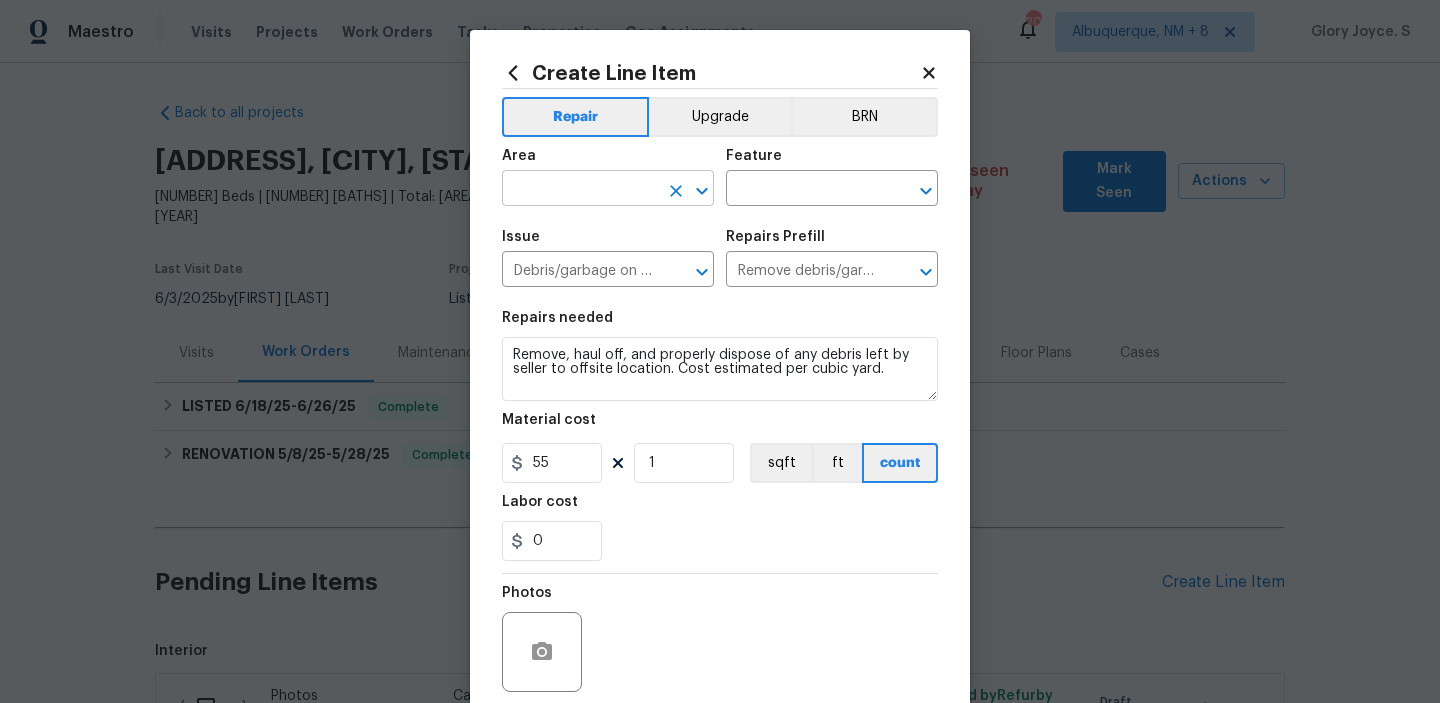 click 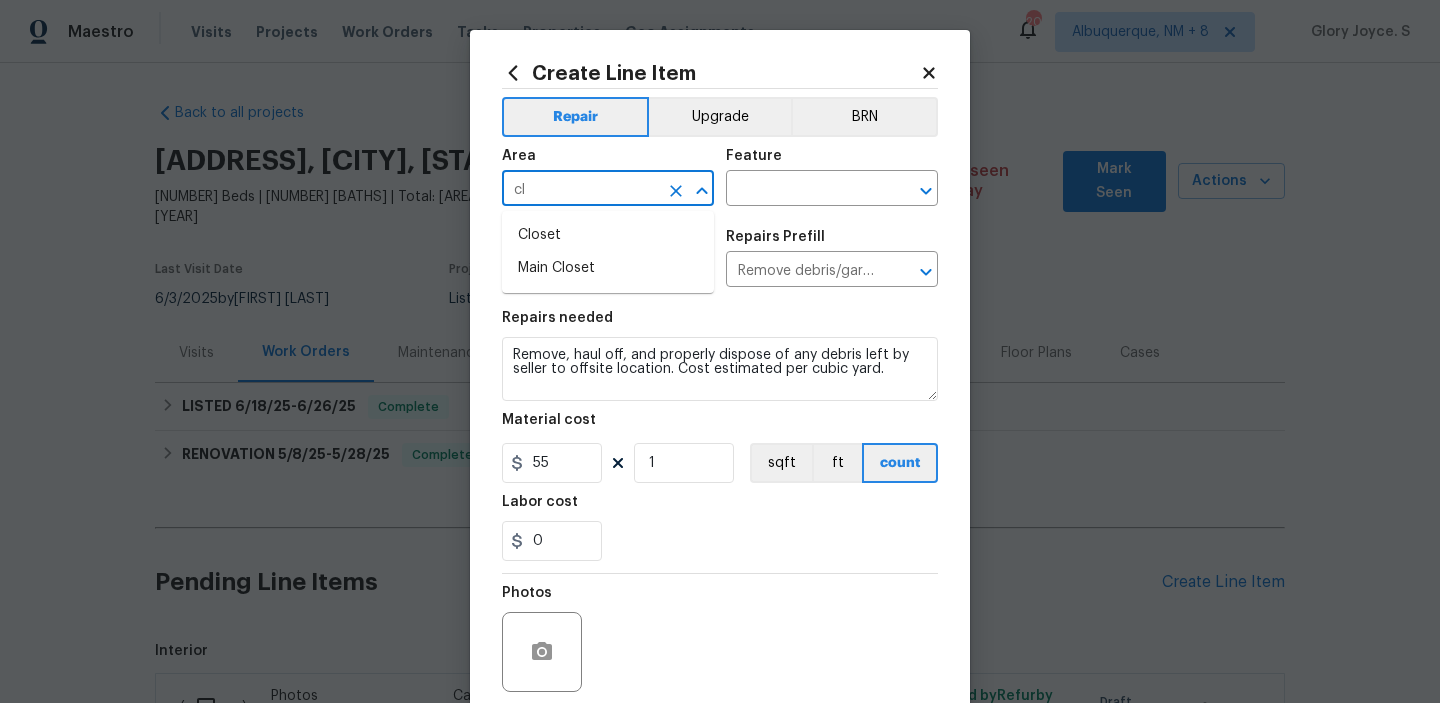 type on "c" 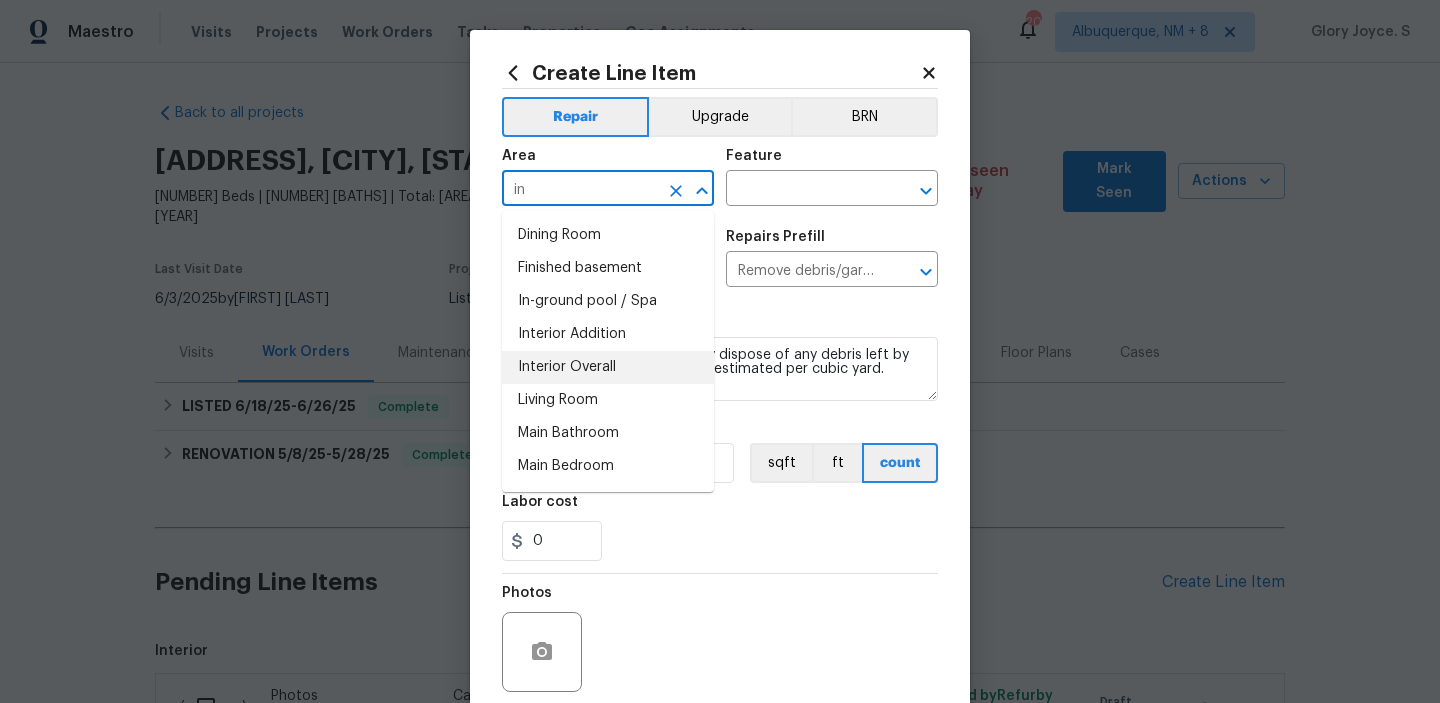 click on "Interior Overall" at bounding box center (608, 367) 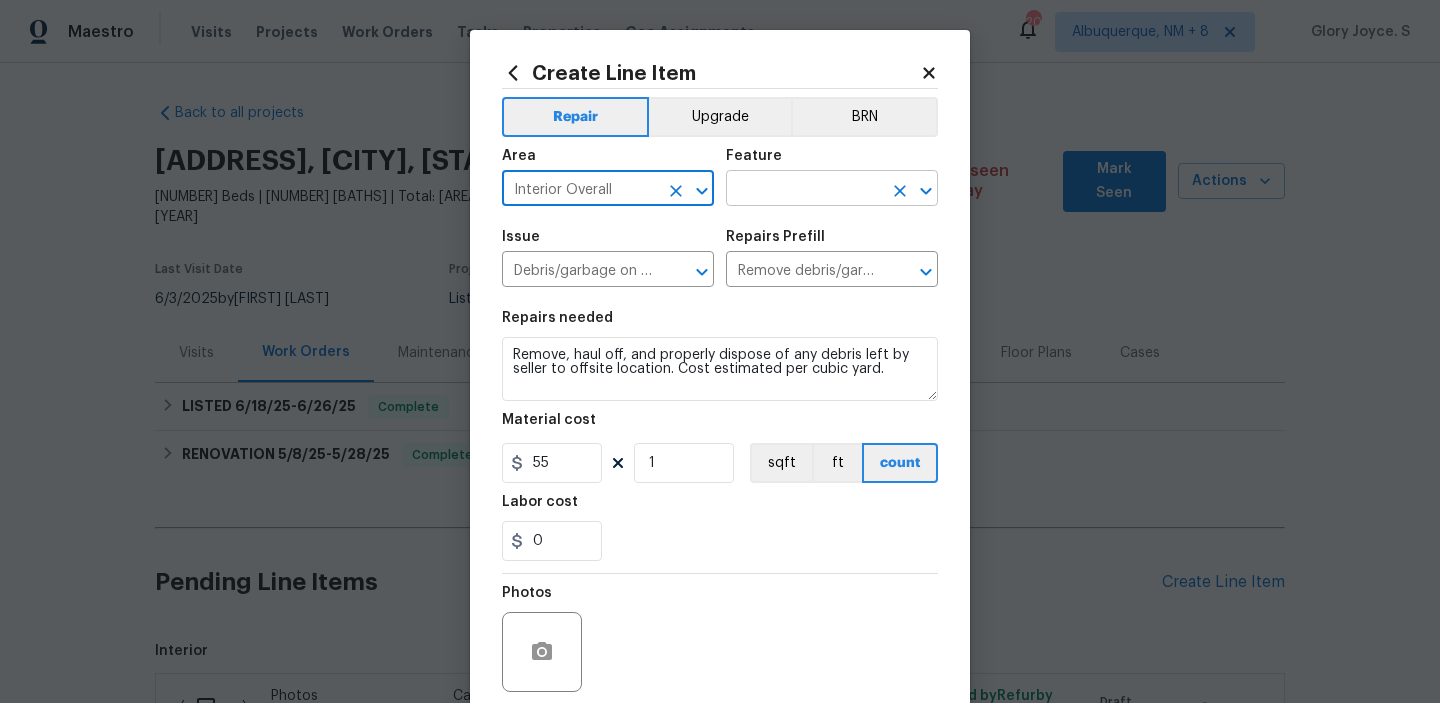 click 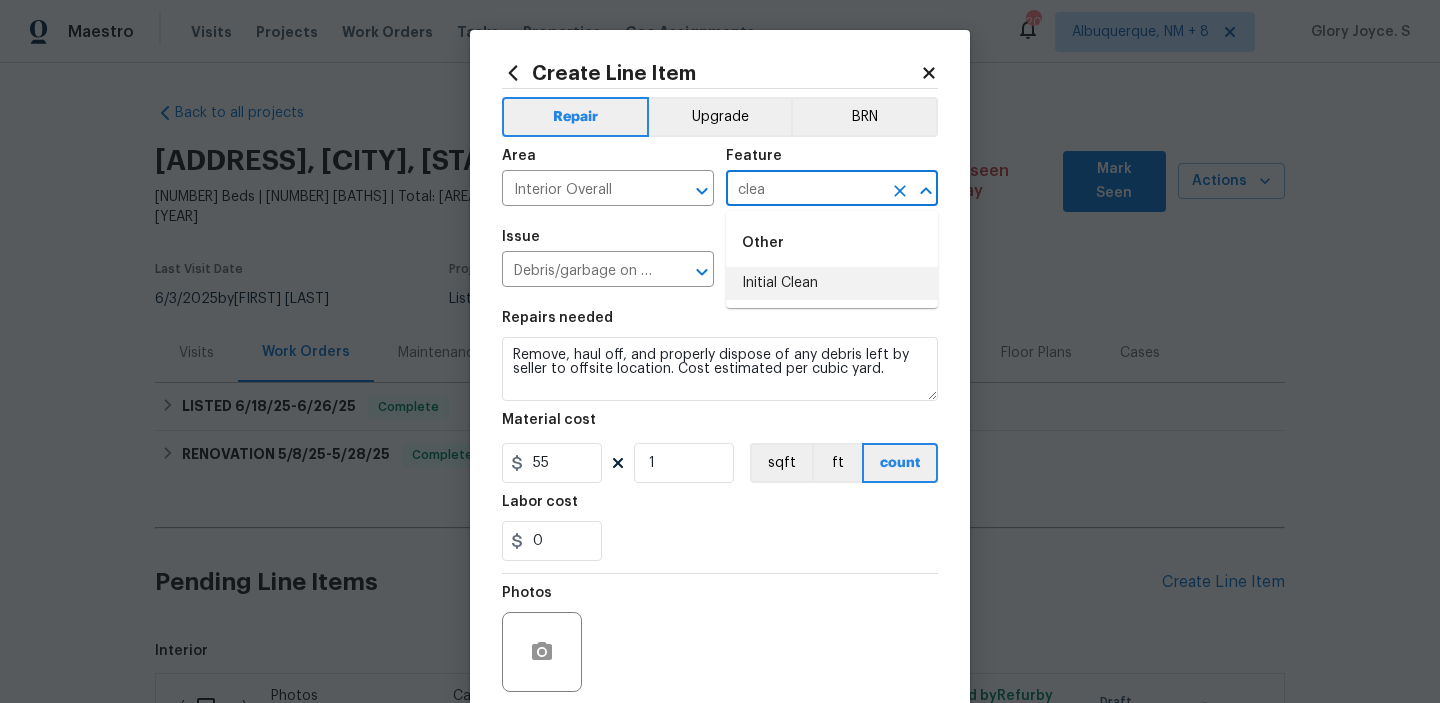 click on "Initial Clean" at bounding box center (832, 283) 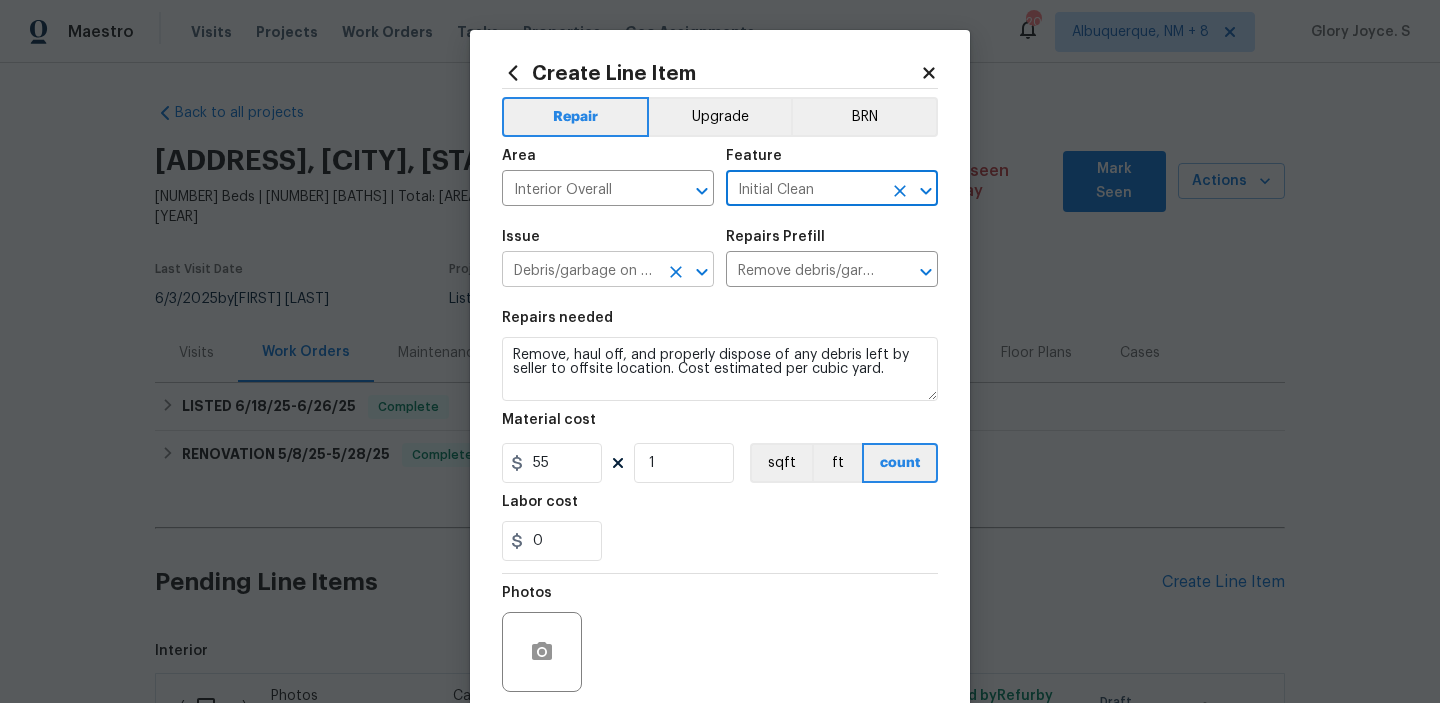 click 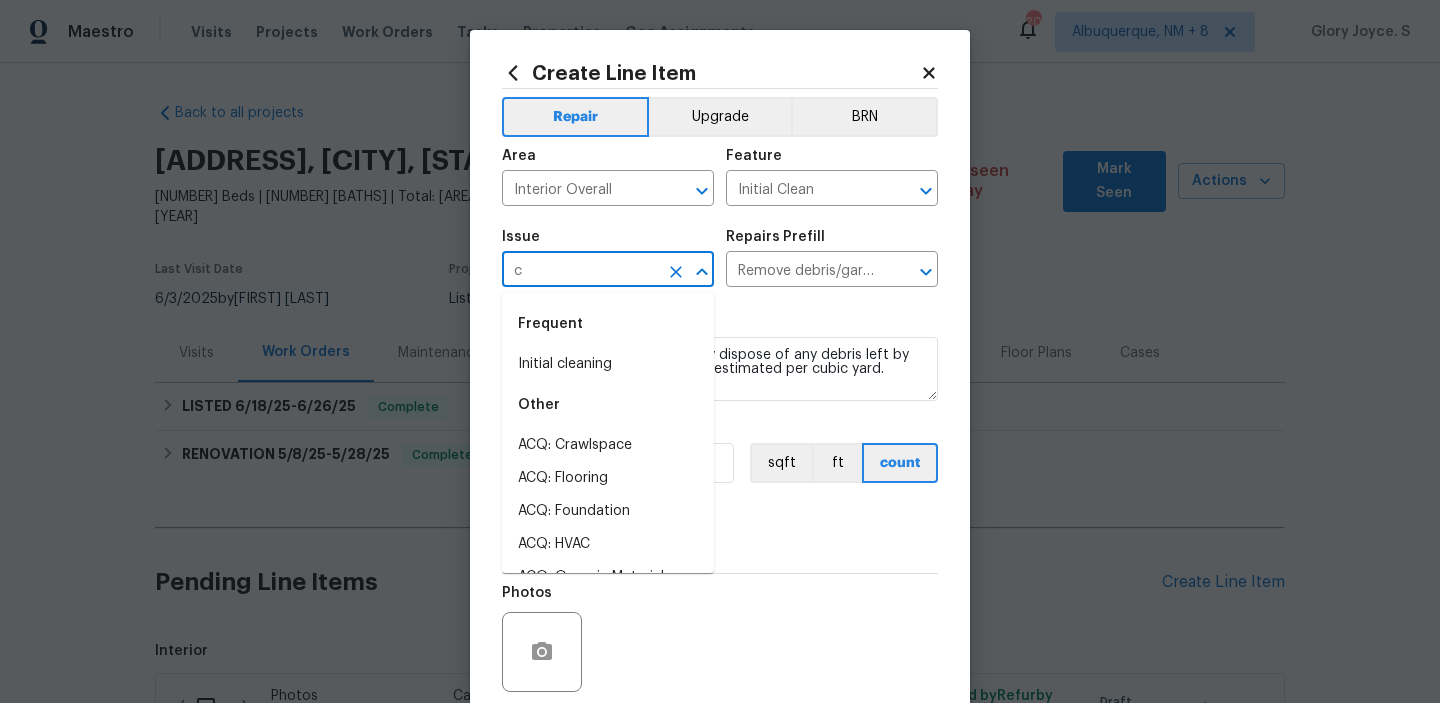 scroll, scrollTop: 0, scrollLeft: 0, axis: both 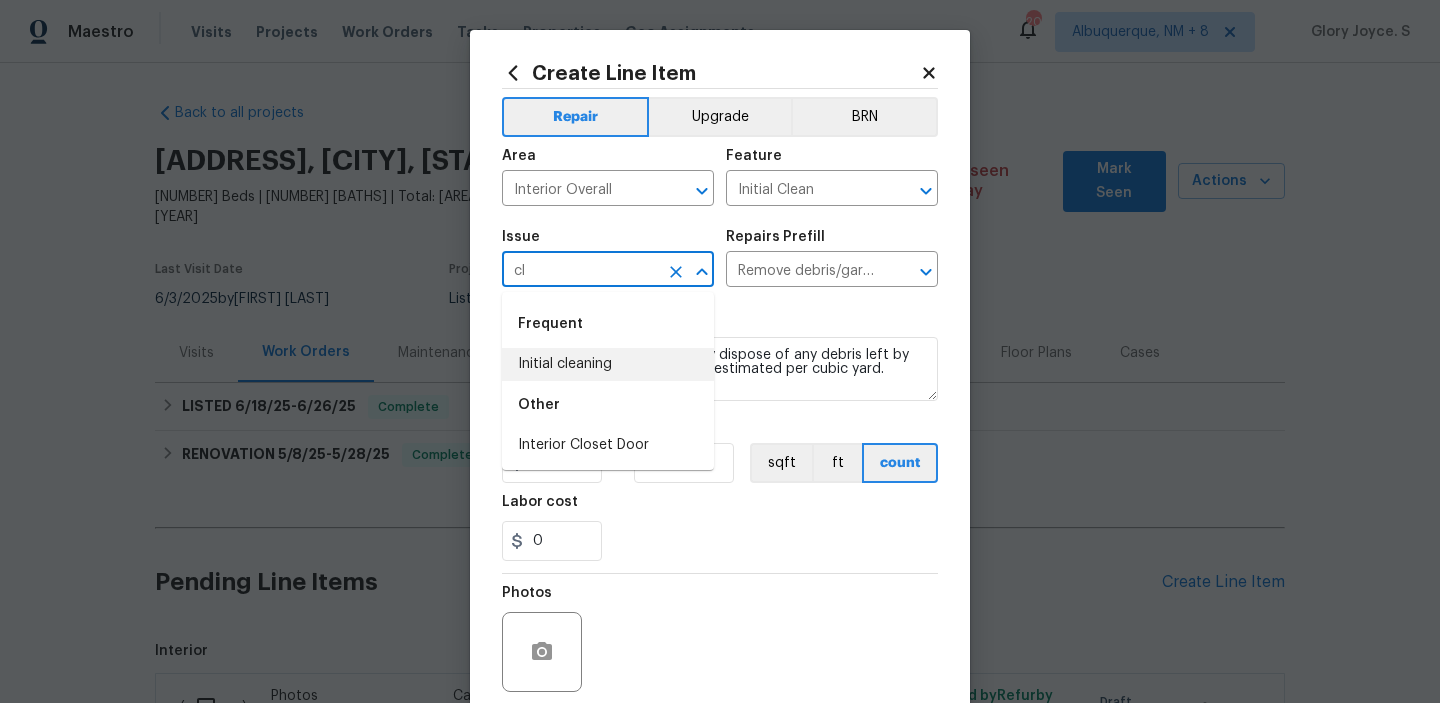click on "Initial cleaning" at bounding box center (608, 364) 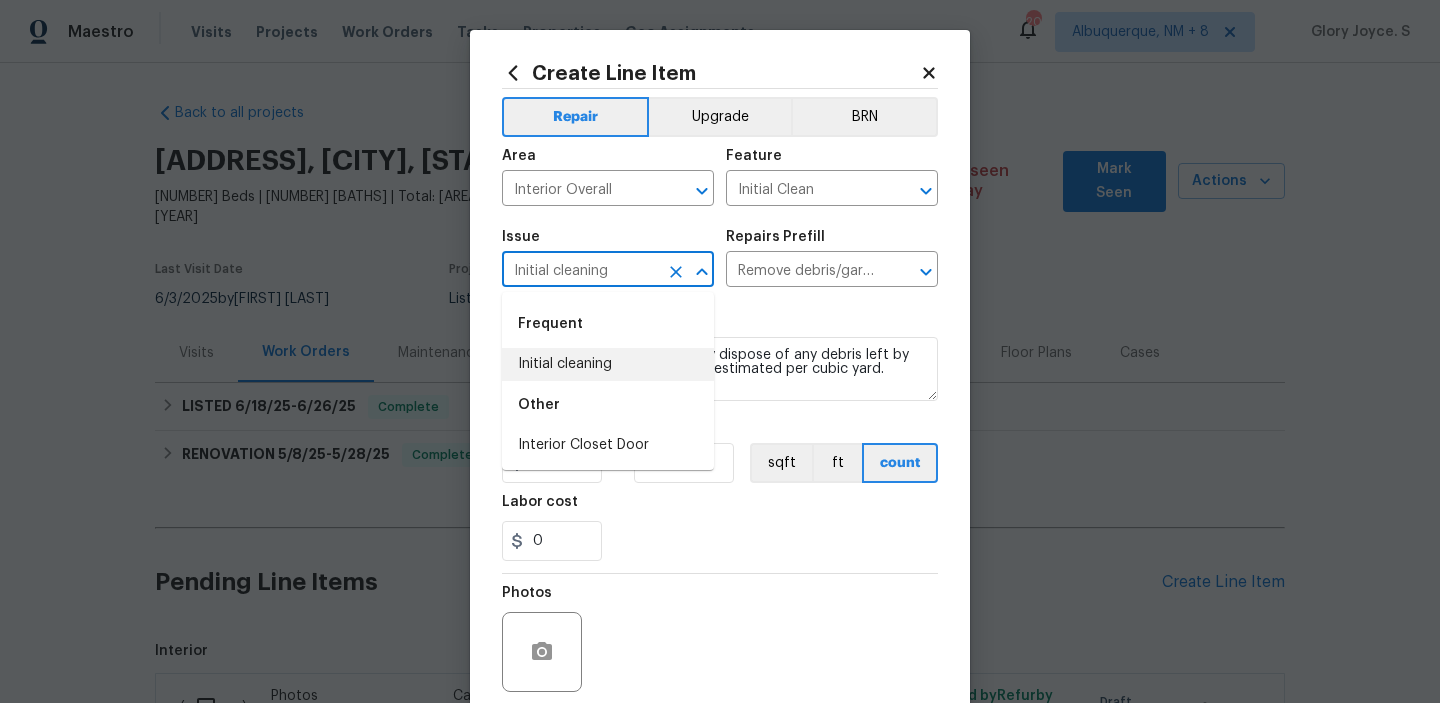 type 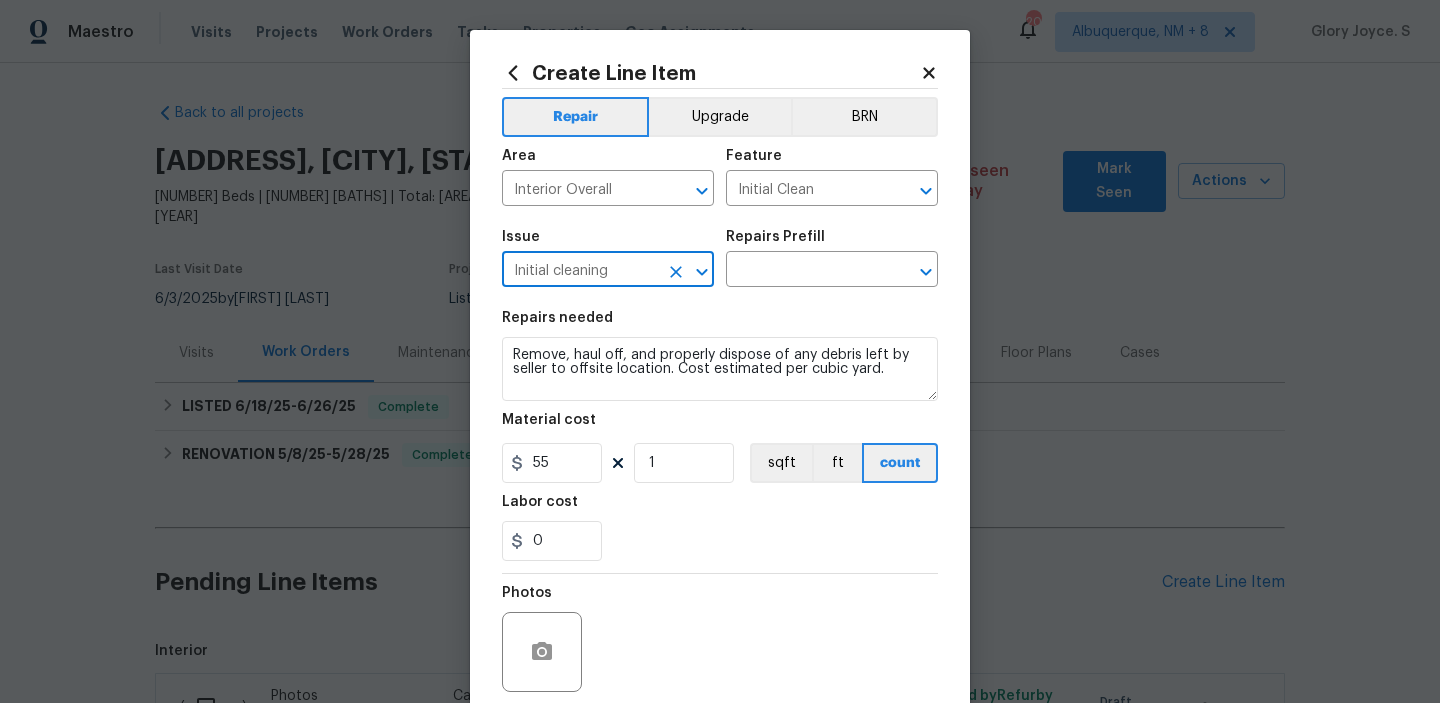 type on "Initial cleaning" 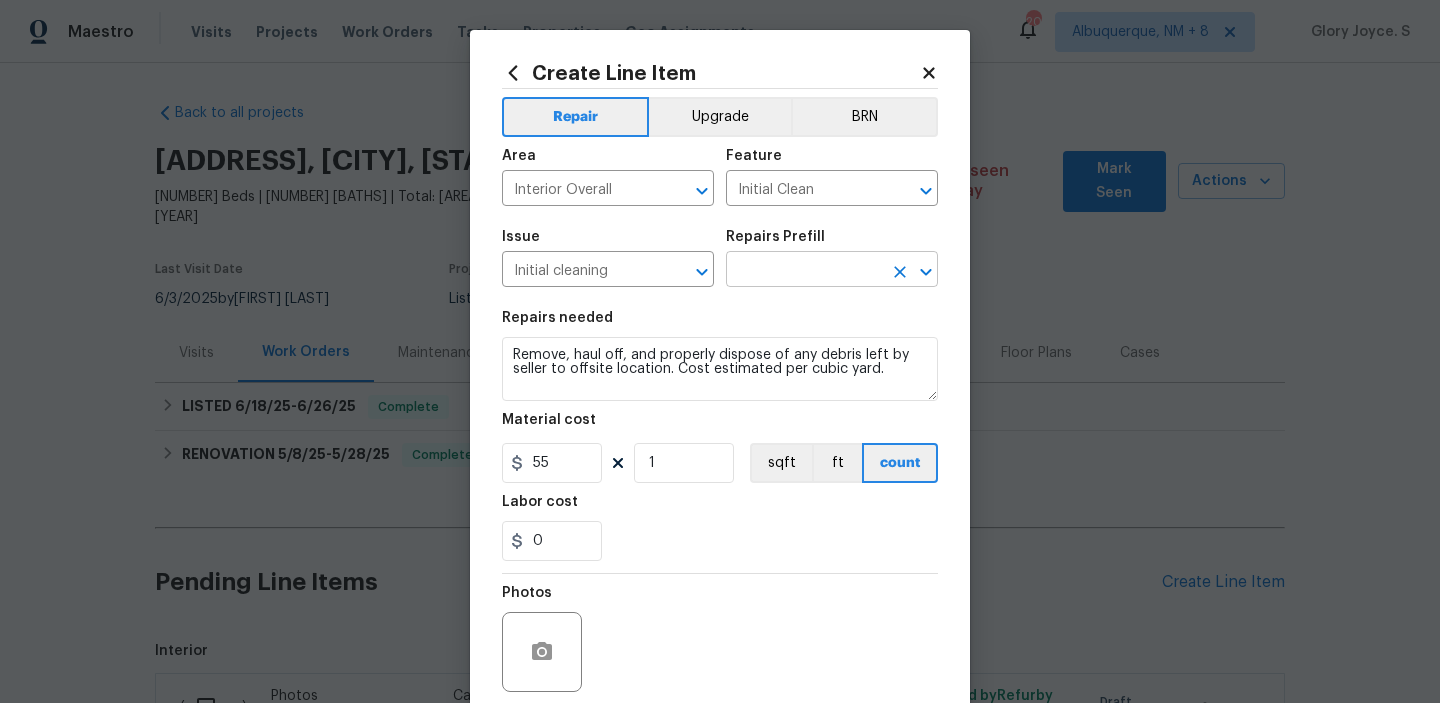 click 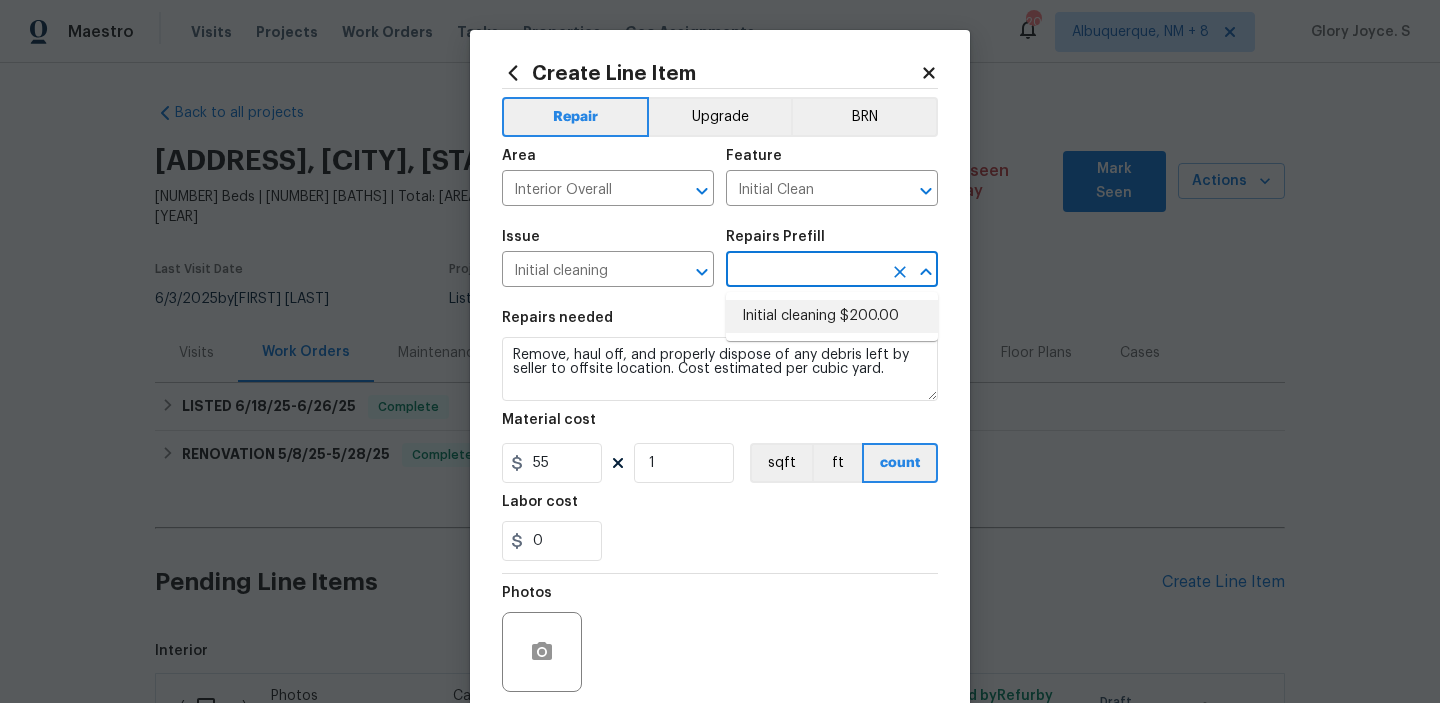 click on "Initial cleaning $200.00" at bounding box center [832, 316] 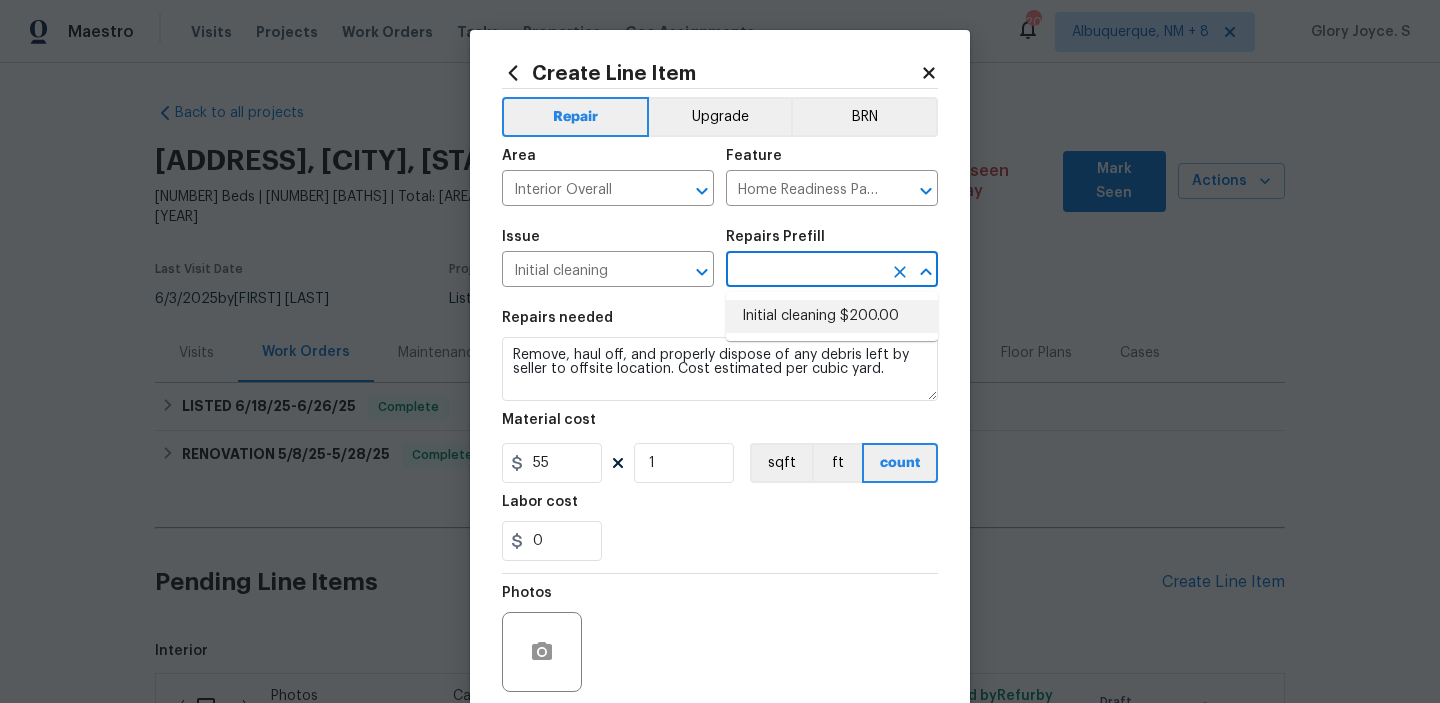 type on "Initial cleaning $200.00" 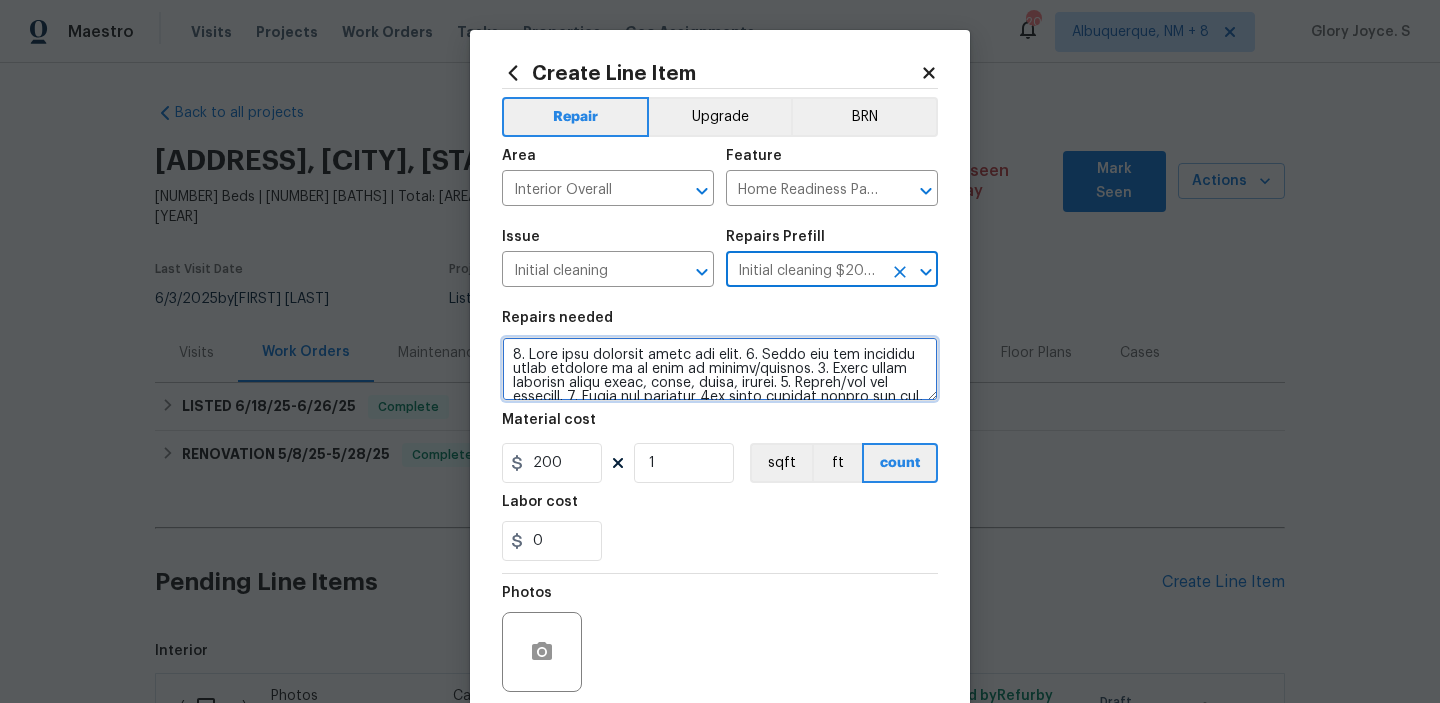 click at bounding box center [720, 369] 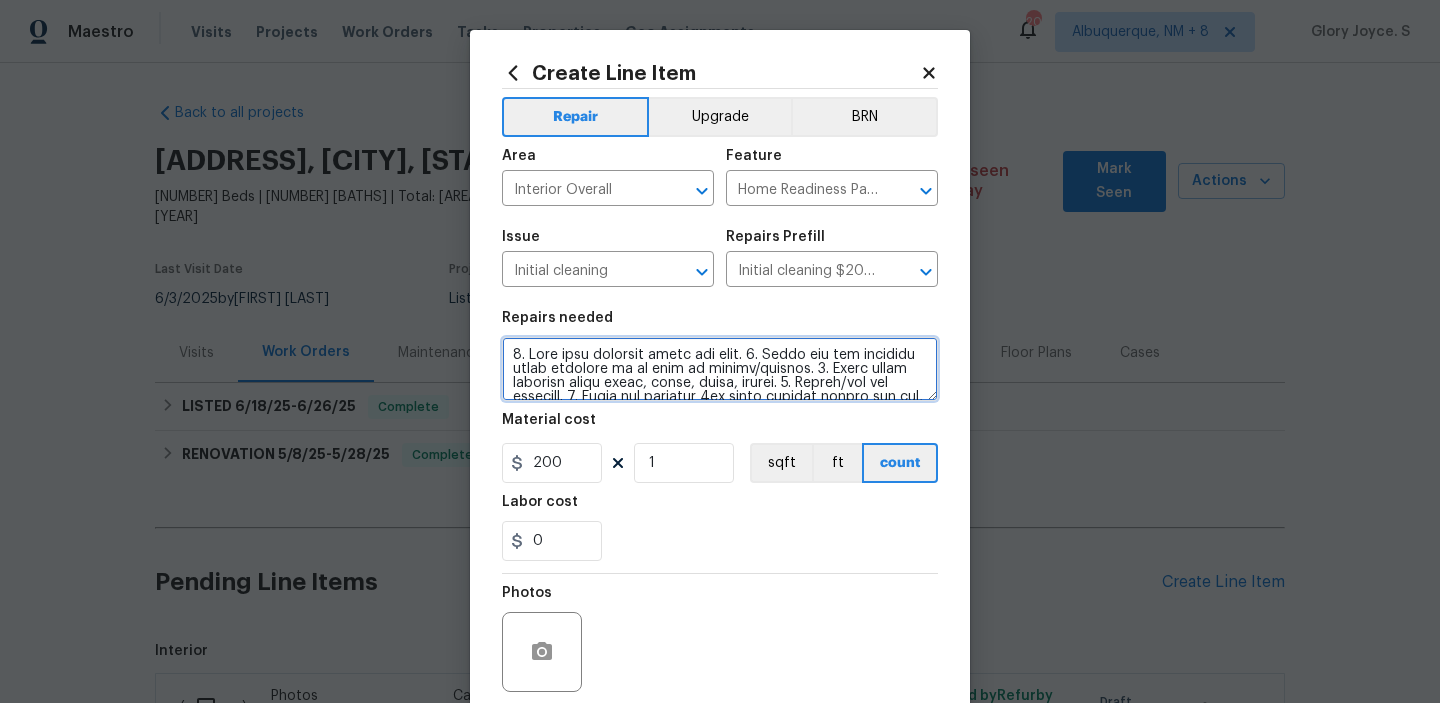 click at bounding box center (720, 369) 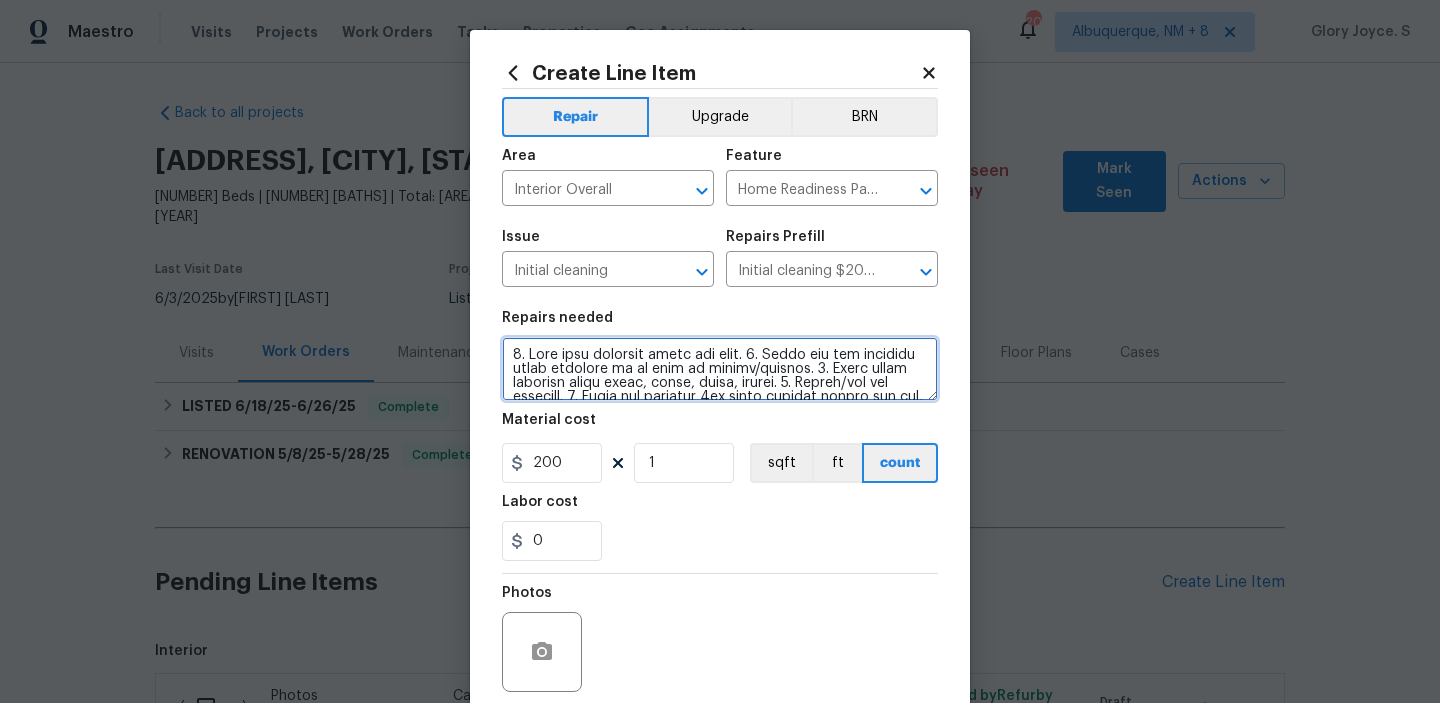 click at bounding box center (720, 369) 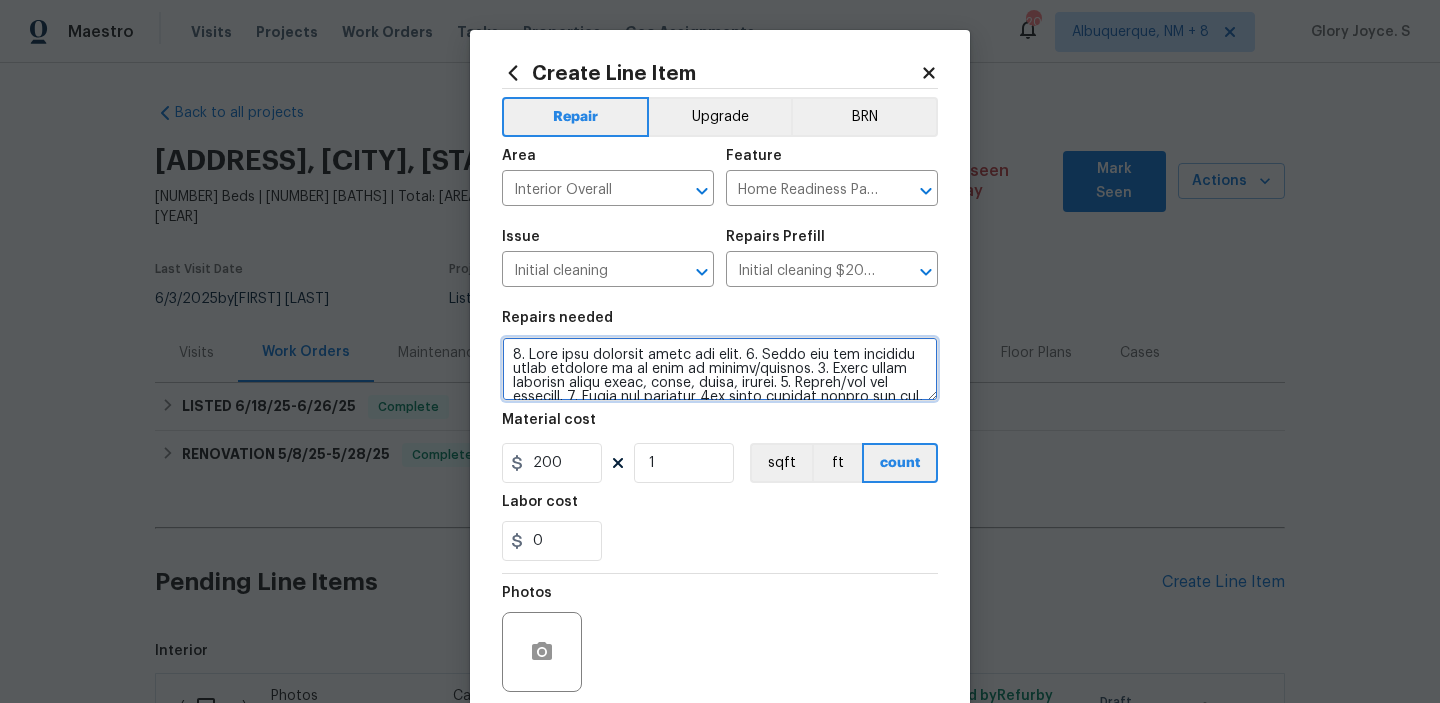 paste on "22. Install one plug in air freshener at the outlet closest to" 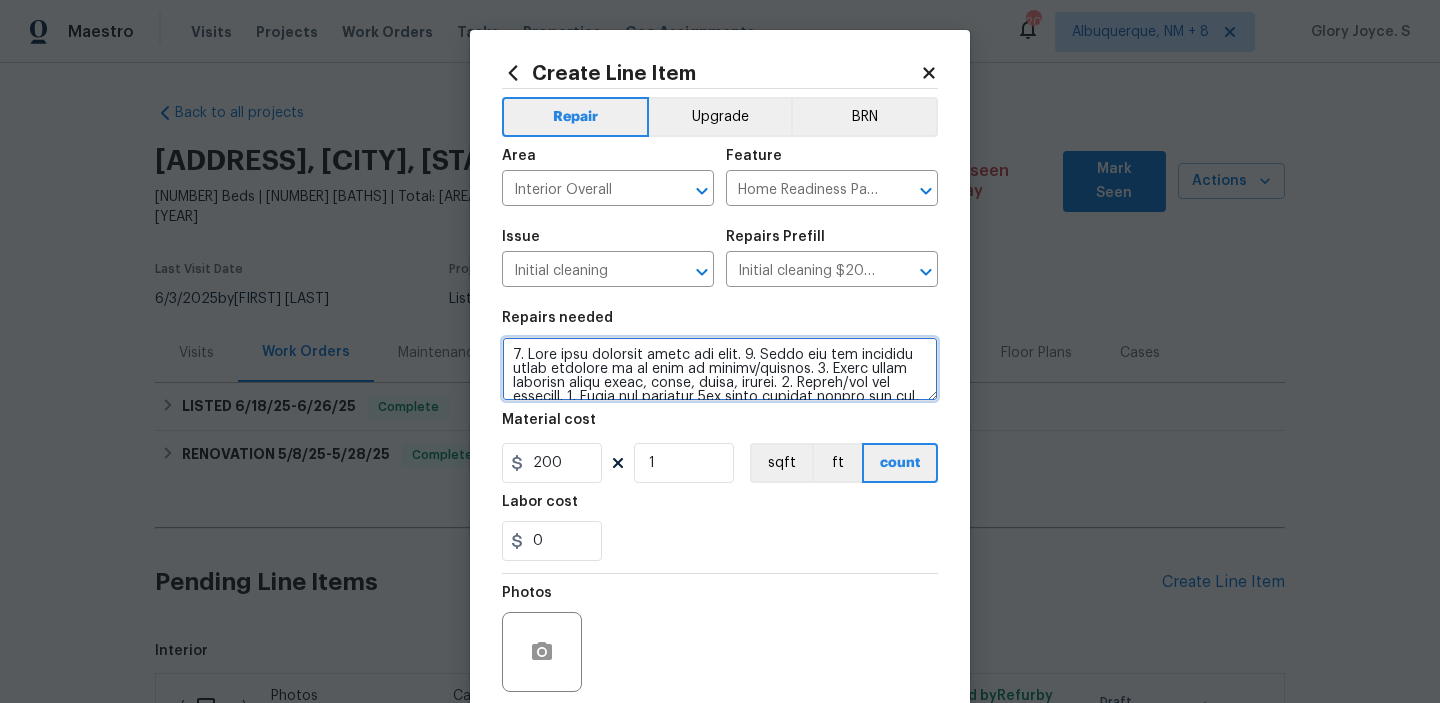 scroll, scrollTop: 270, scrollLeft: 0, axis: vertical 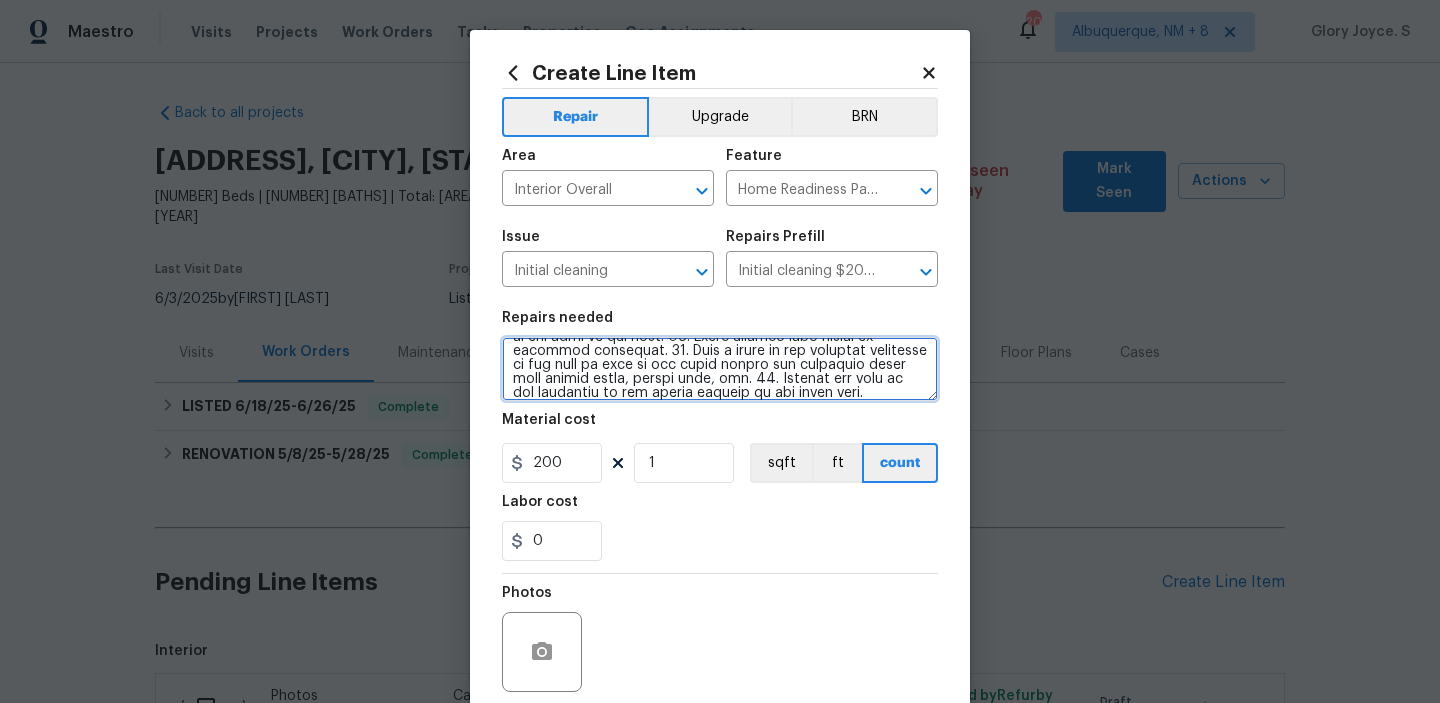 type on "1. Wipe down exterior doors and trim. 2. Clean out all exterior light fixtures to be free of debris/cobwebs. 3. Broom clean exterior front entry, porch, patio, garage. 4. Vacuum/mop all flooring. 5. Clean all exterior 1st floor windows inside and out, and the interior side of all above grade windows. Clean all tracks/frames. 6. Clean all air vent grills. 7. Clean all interior window, base, sill and trim. 8. Clean all switch/outlet plates and remove any paint. 9. Clean all light fixtures and ceiling fans. 10. Clean all doors, frames and trim. 11. Clean kitchen and laundry appliances - inside-outside and underneath. 12. Clean cabinetry inside and outside and top including drawers. 13. Clean counters, sinks, plumbing fixtures, toilets seat to remain down. 14. Clean showers, tubs, surrounds, wall tile free of grime and soap scum. 15. Clean window coverings if left in place. 16. Clean baseboards. 17. Clean top of furnace, water heater, softener. 18. Remove cobwebs from inside house, exterior areas. 19. Remove a..." 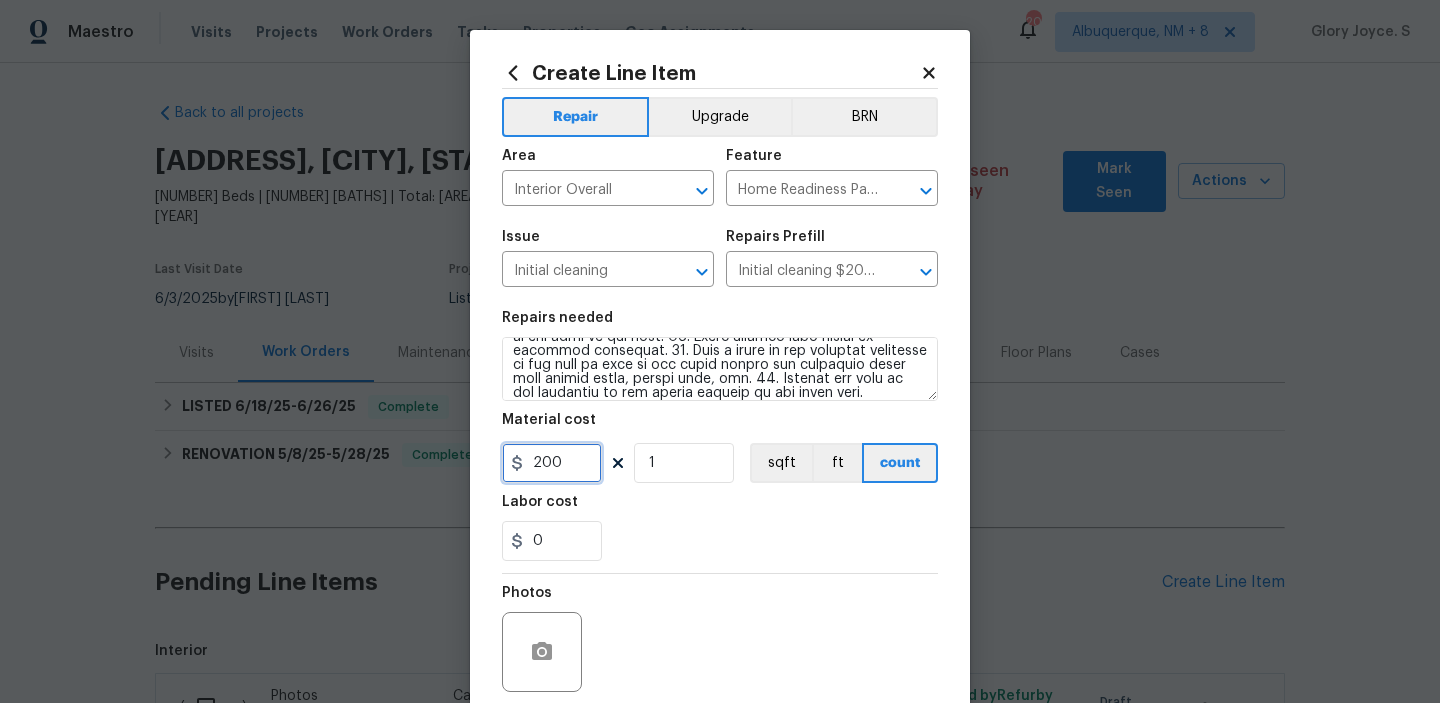 click on "200" at bounding box center [552, 463] 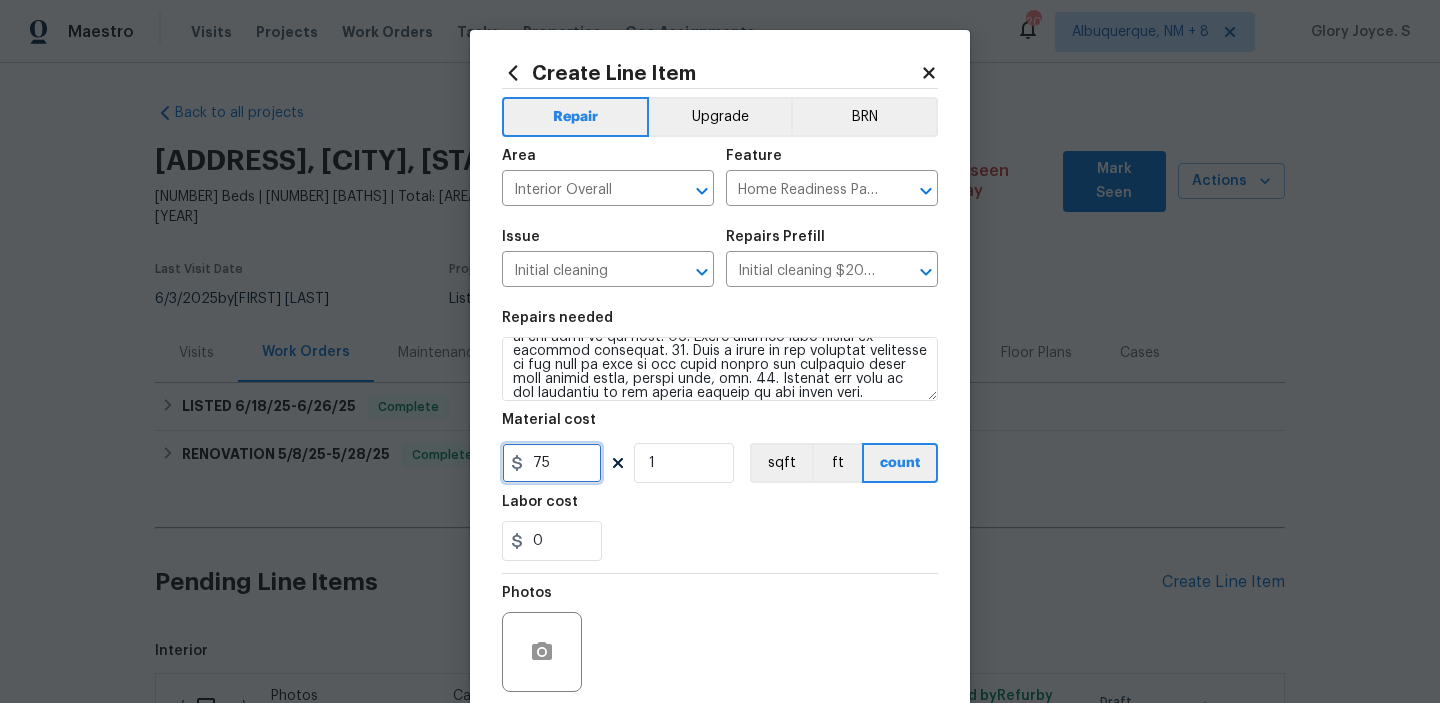 scroll, scrollTop: 159, scrollLeft: 0, axis: vertical 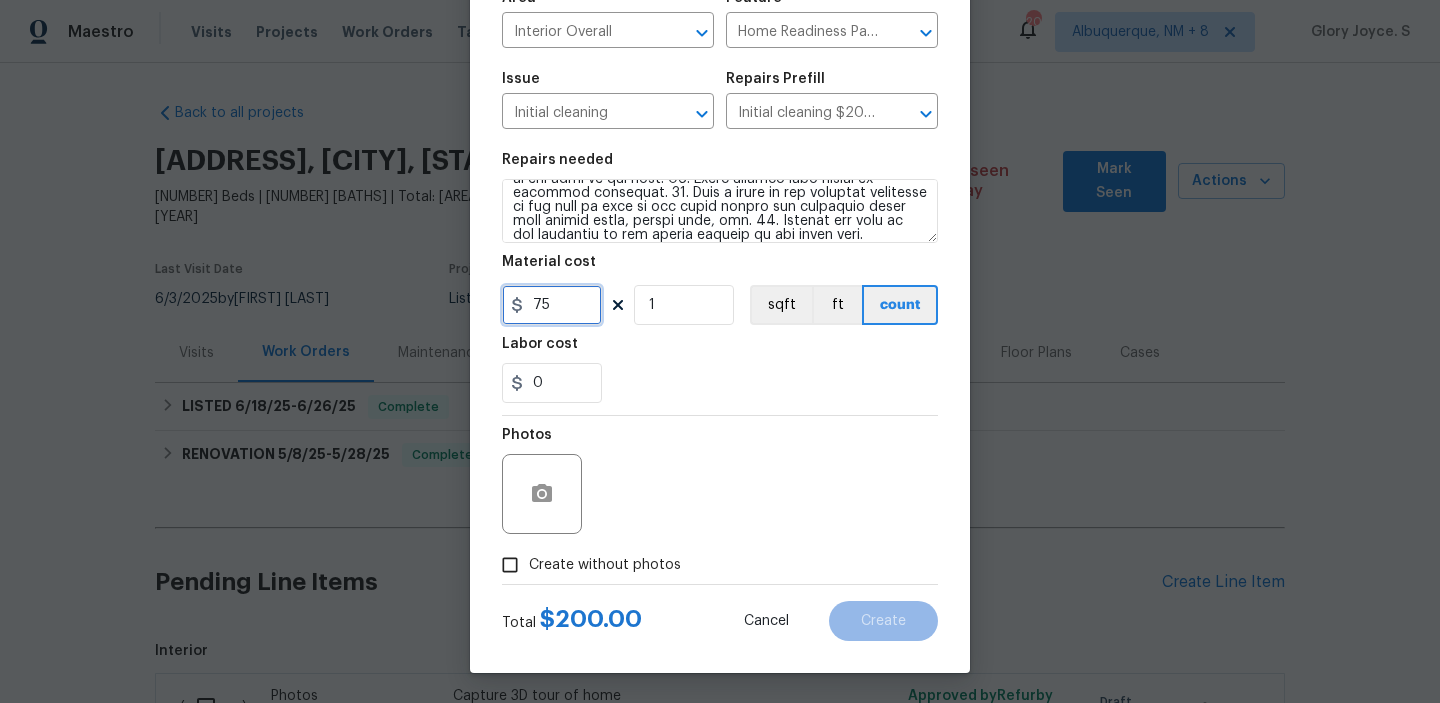 type on "75" 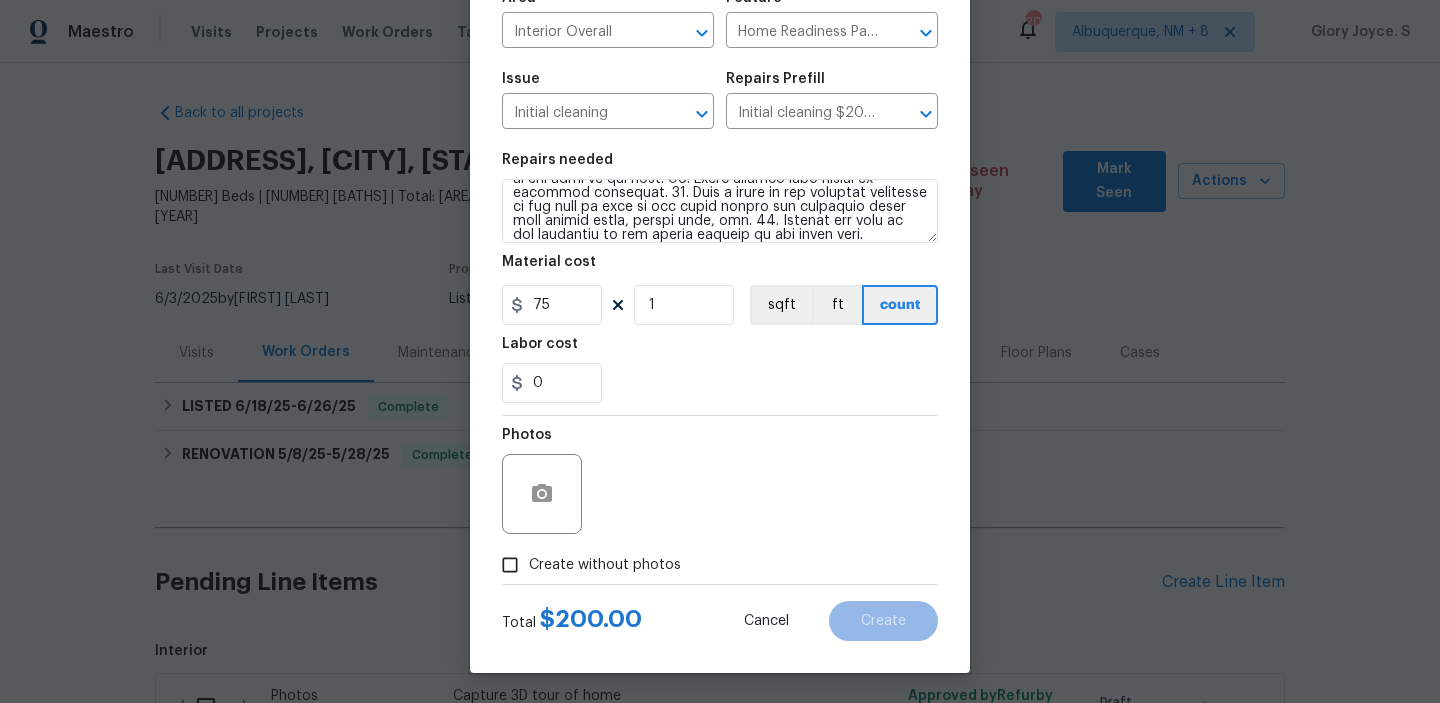click on "Create without photos" at bounding box center [605, 565] 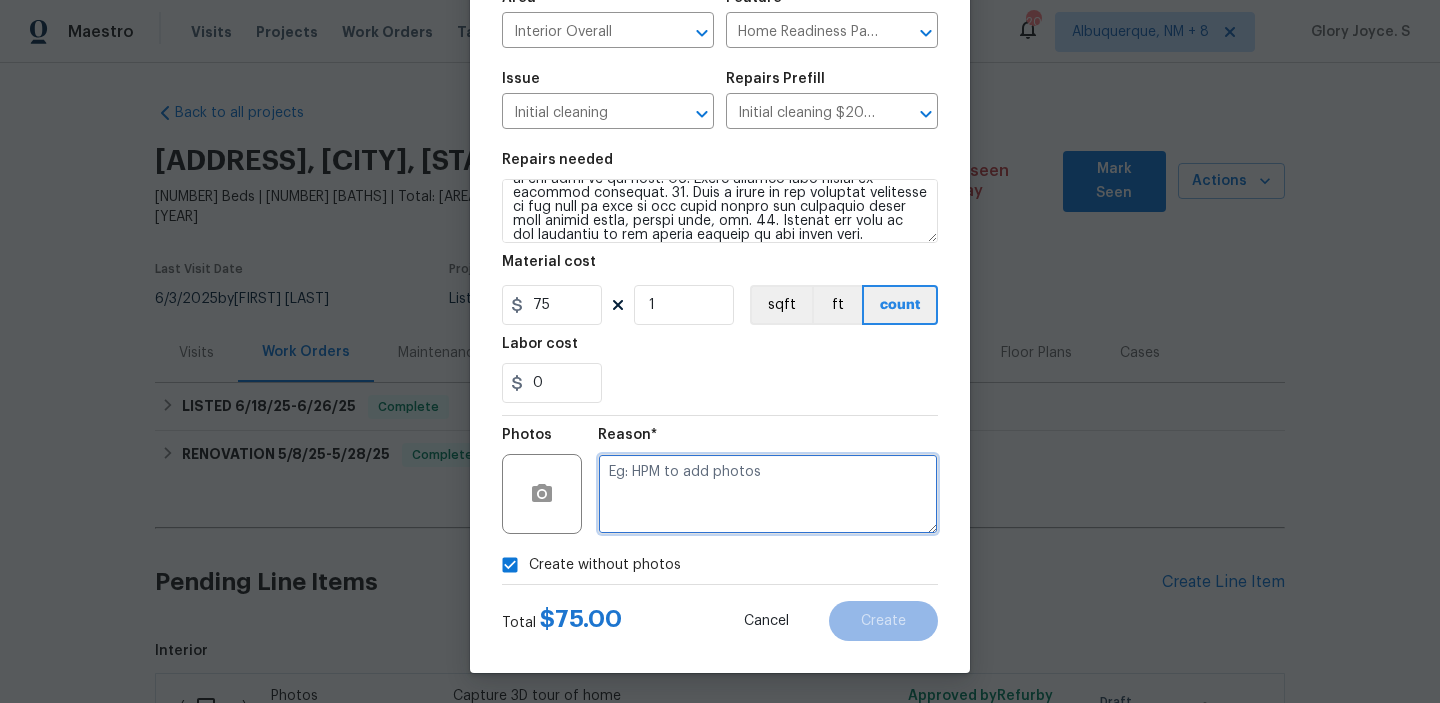 click at bounding box center (768, 494) 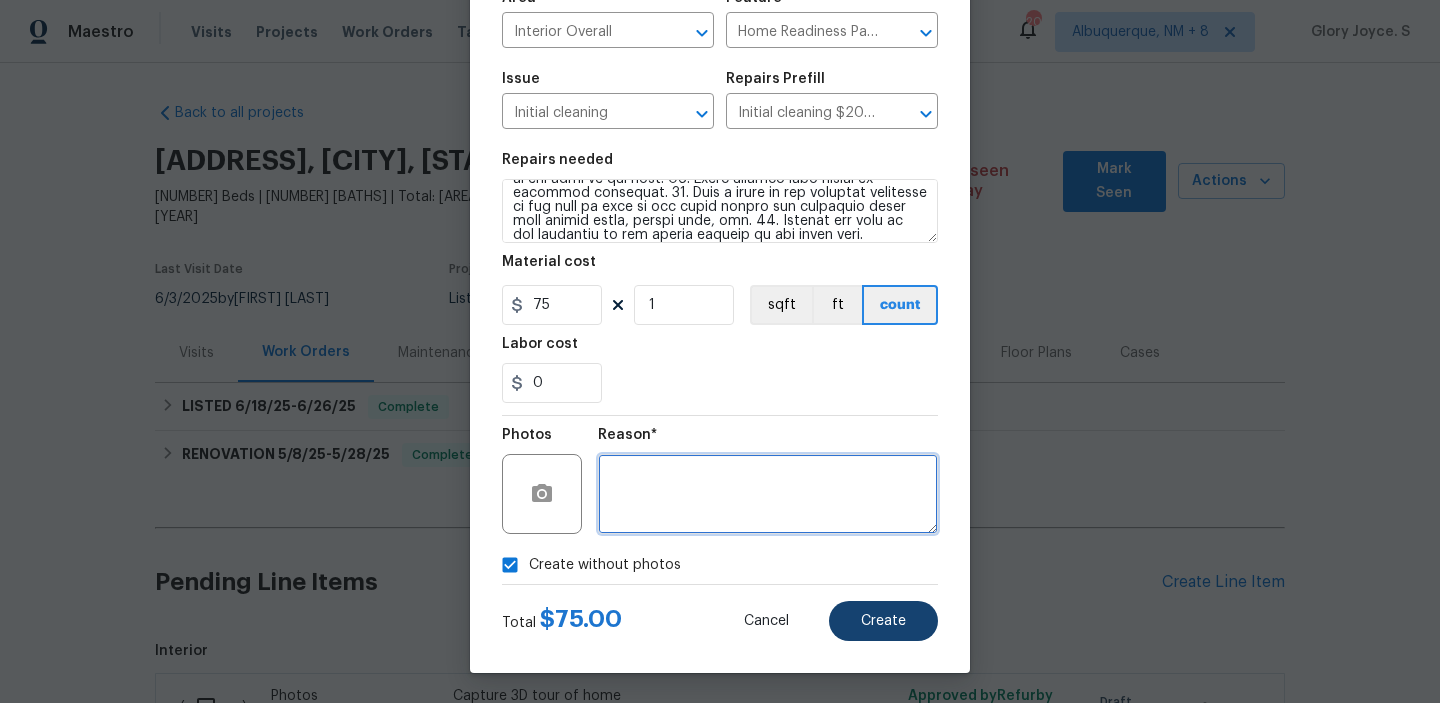 type 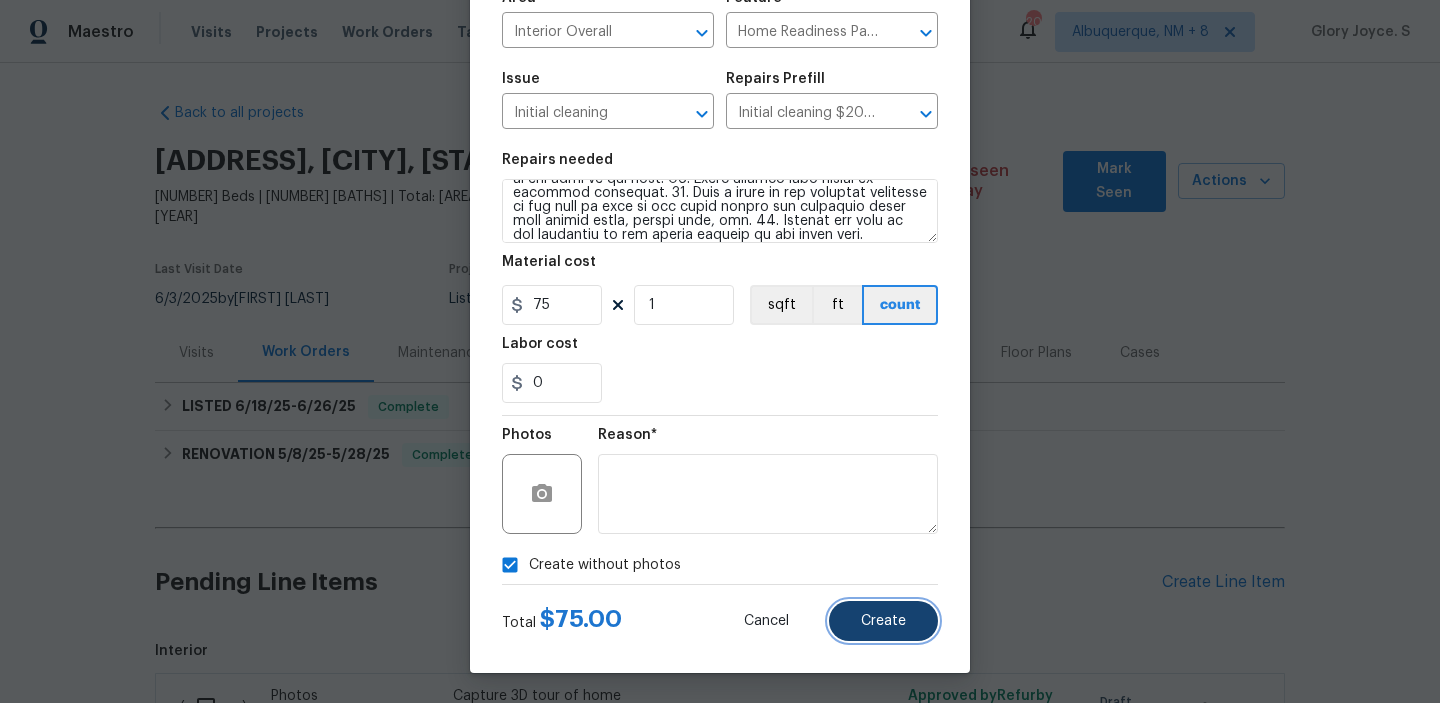 click on "Create" at bounding box center (883, 621) 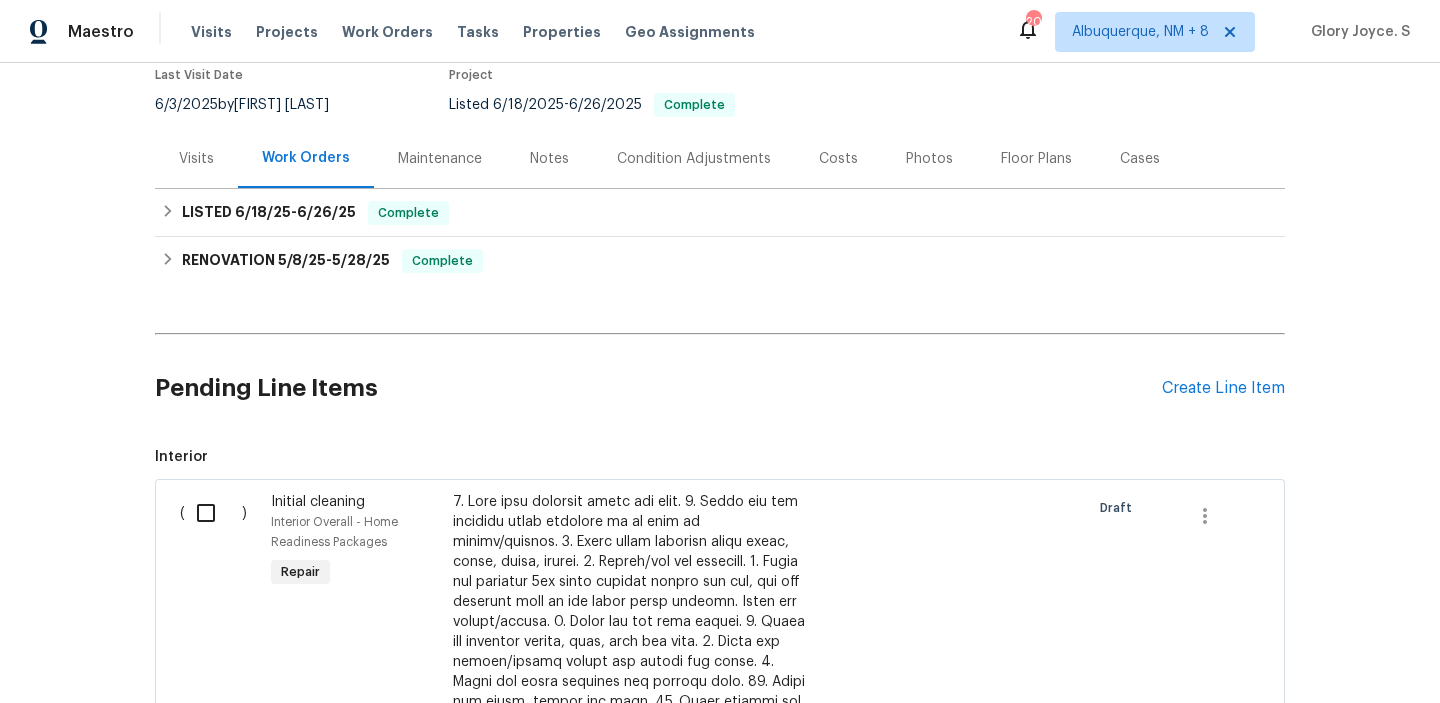 scroll, scrollTop: 463, scrollLeft: 0, axis: vertical 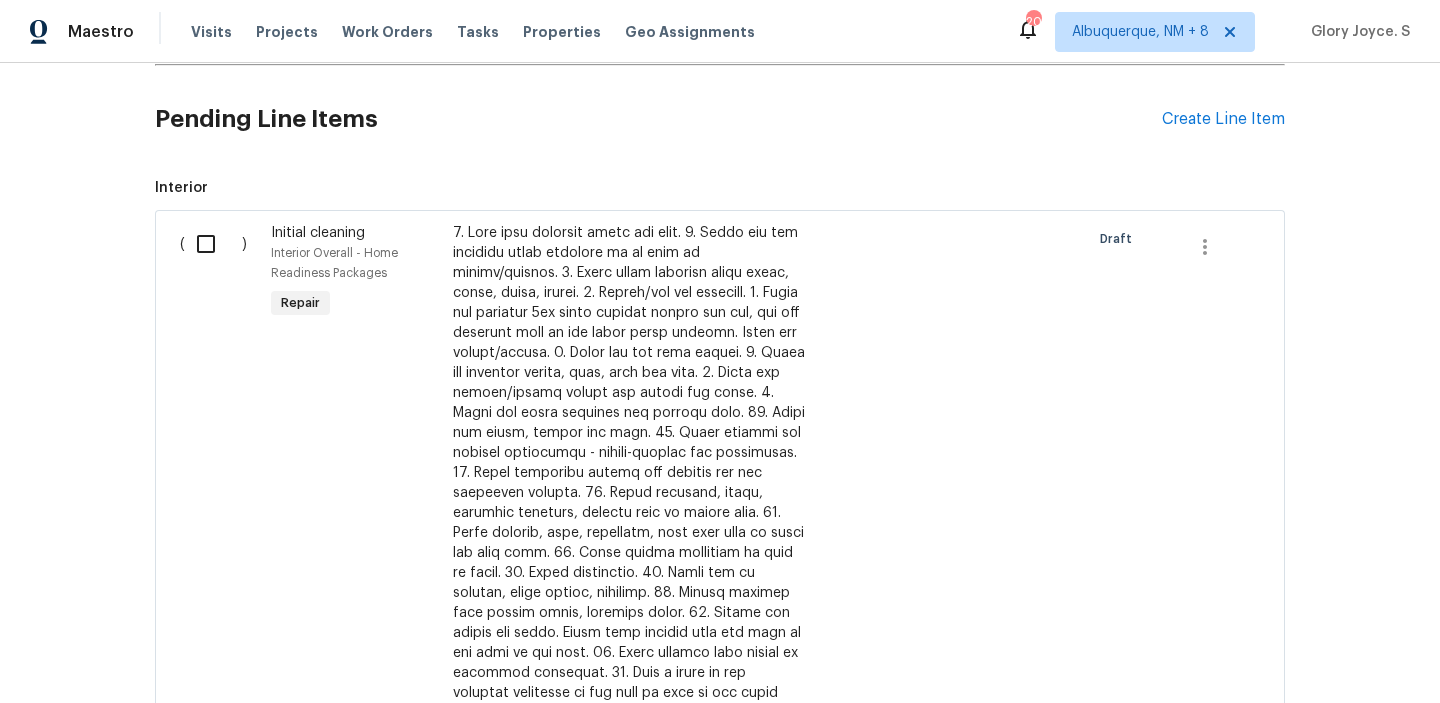 click at bounding box center [213, 244] 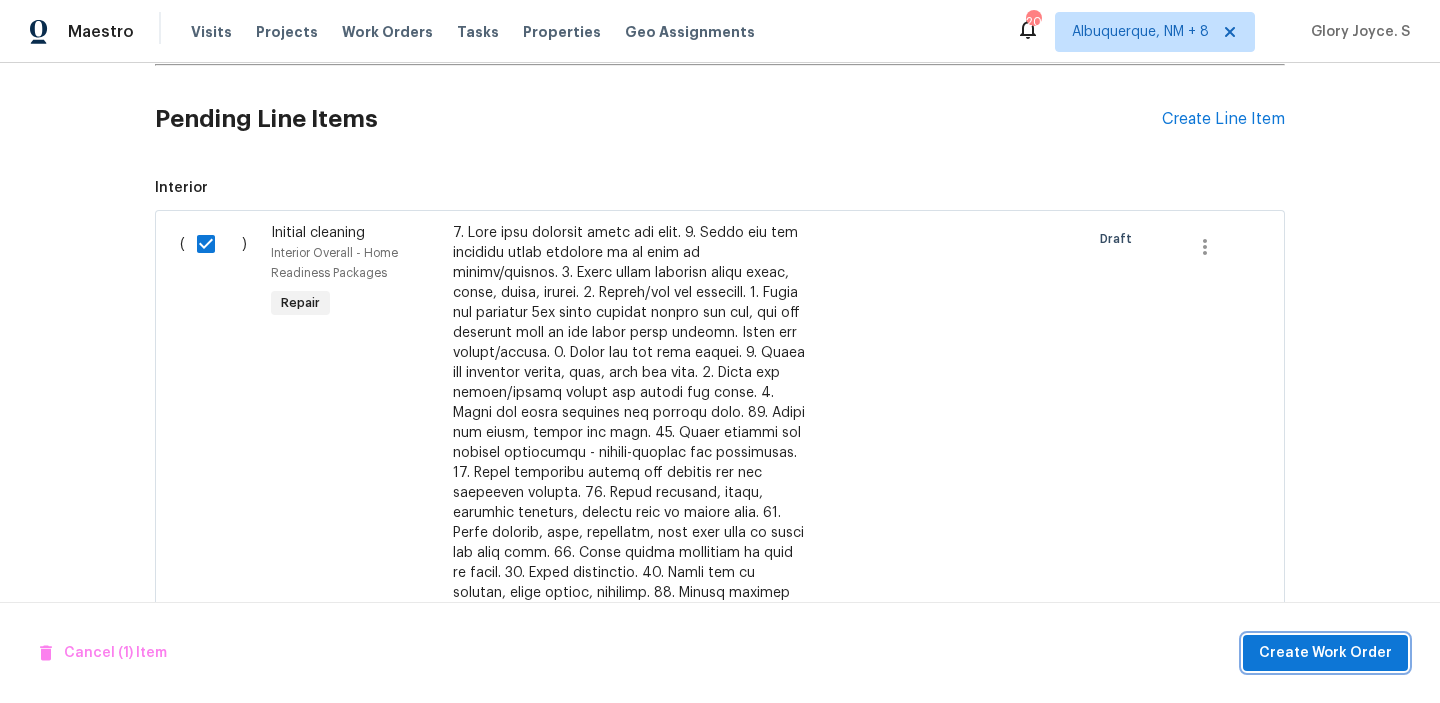 click on "Create Work Order" at bounding box center (1325, 653) 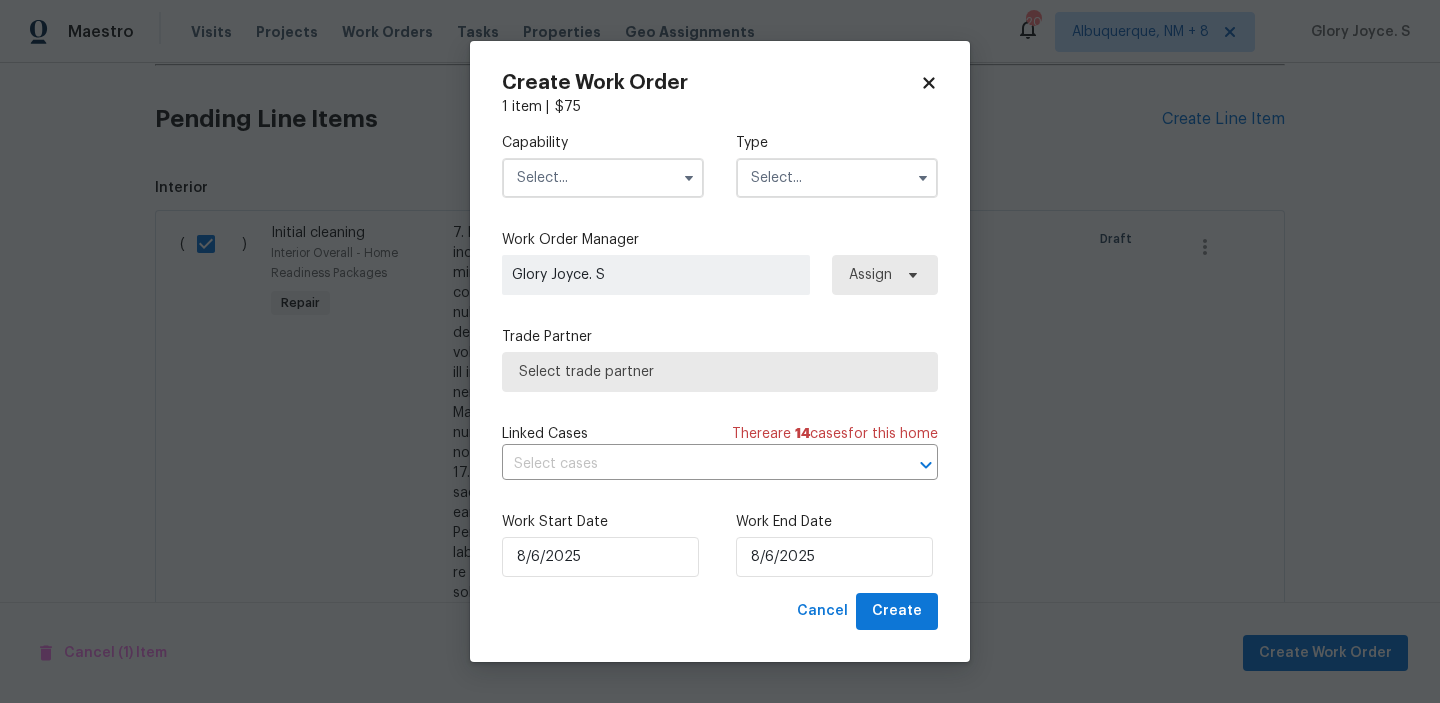 click at bounding box center (603, 178) 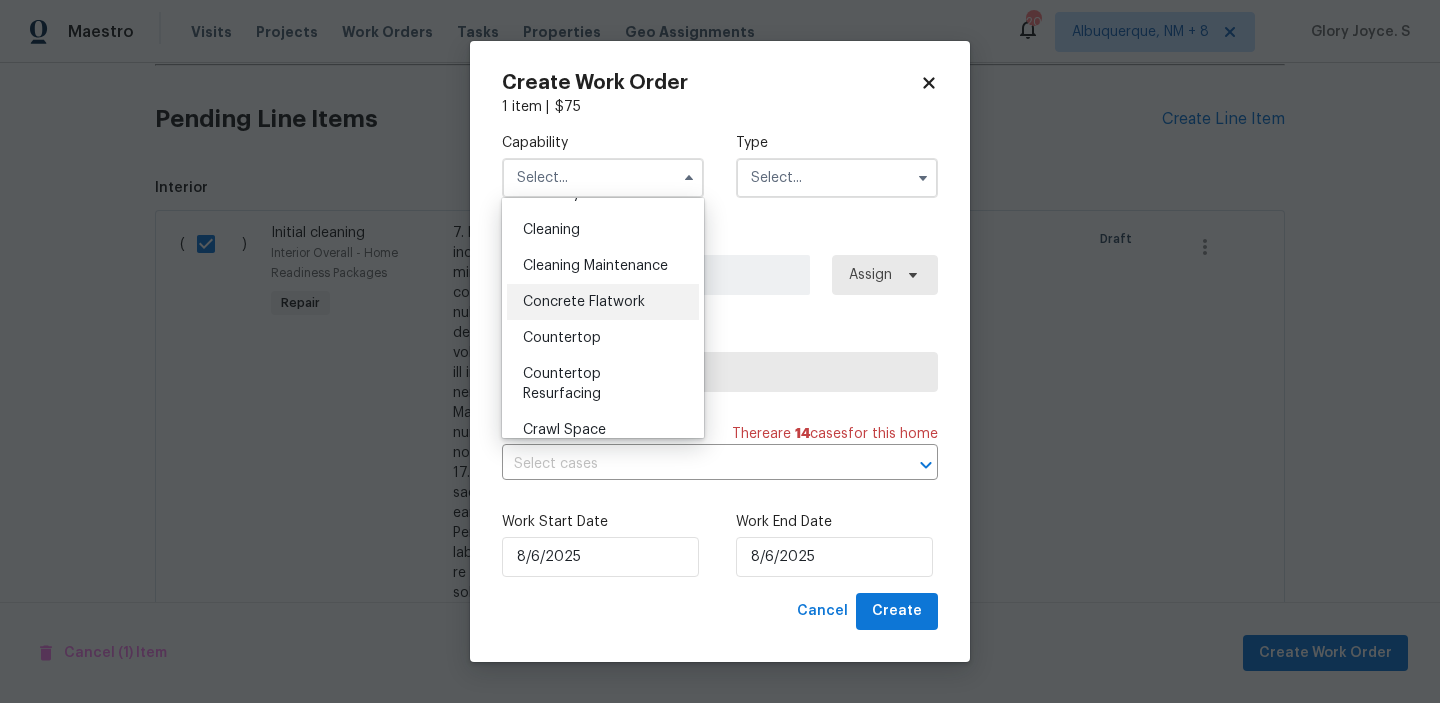 scroll, scrollTop: 218, scrollLeft: 0, axis: vertical 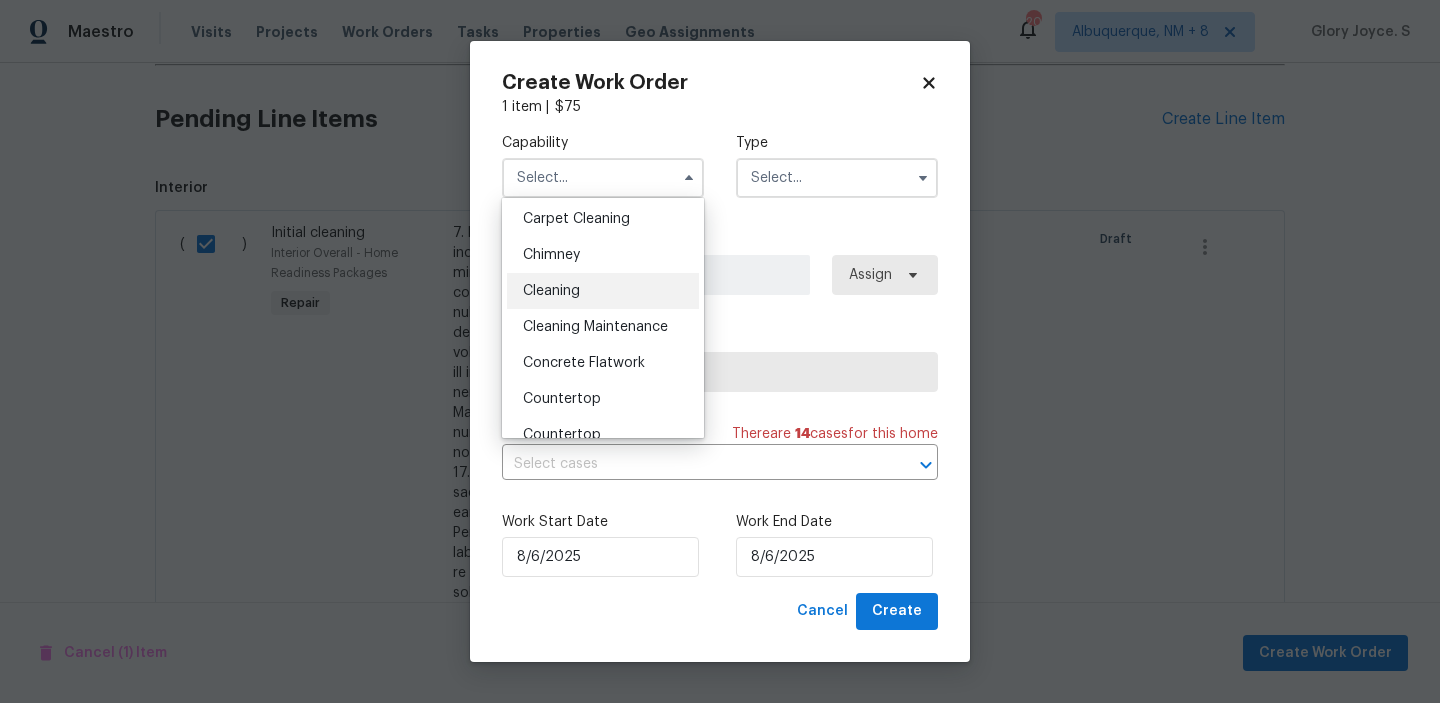 click on "Cleaning" at bounding box center [603, 291] 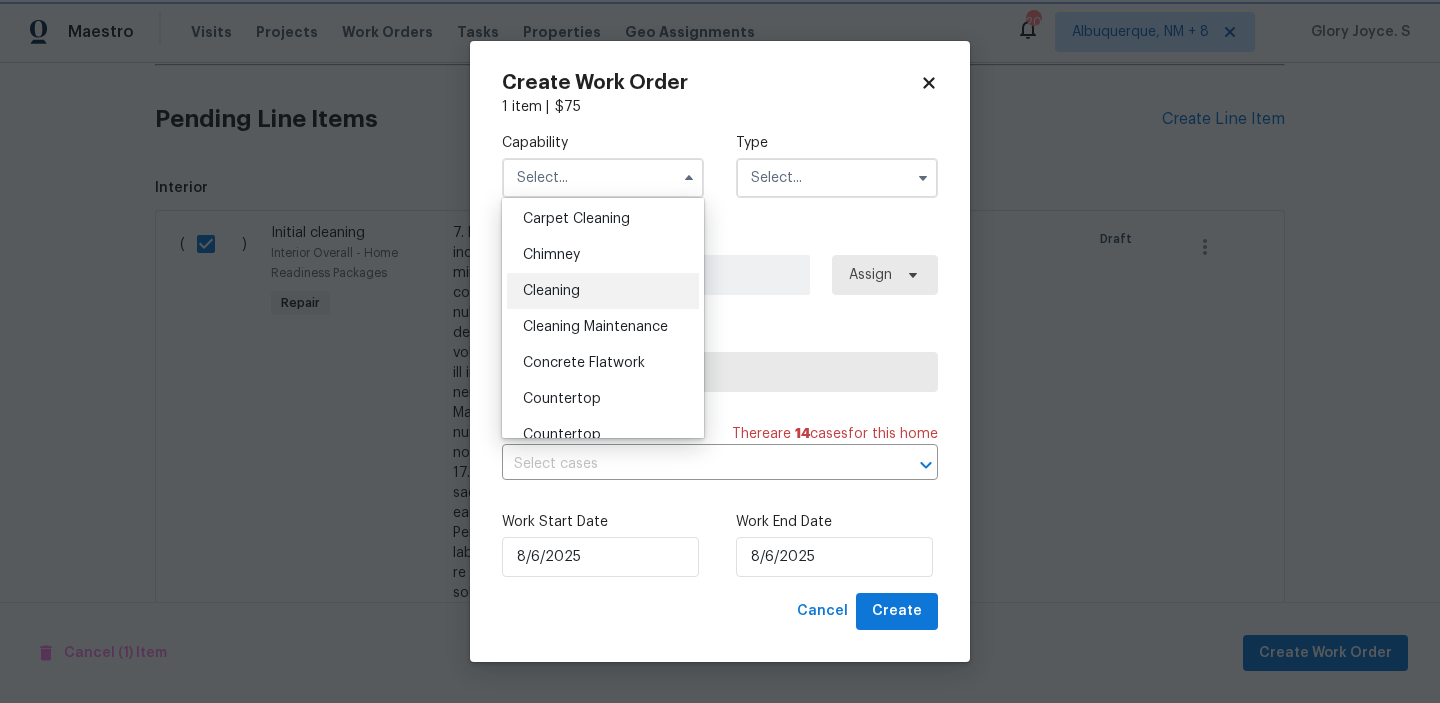 type on "Cleaning" 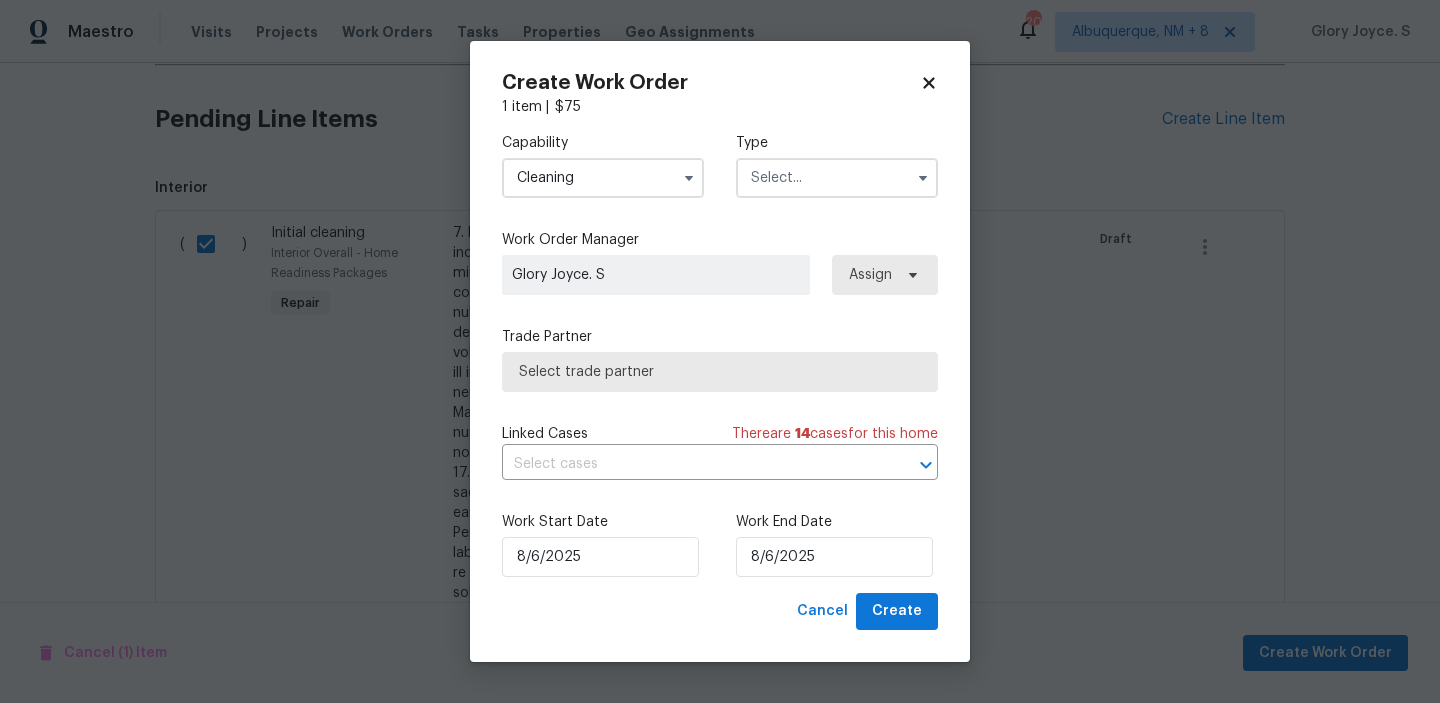 click on "Type" at bounding box center (837, 143) 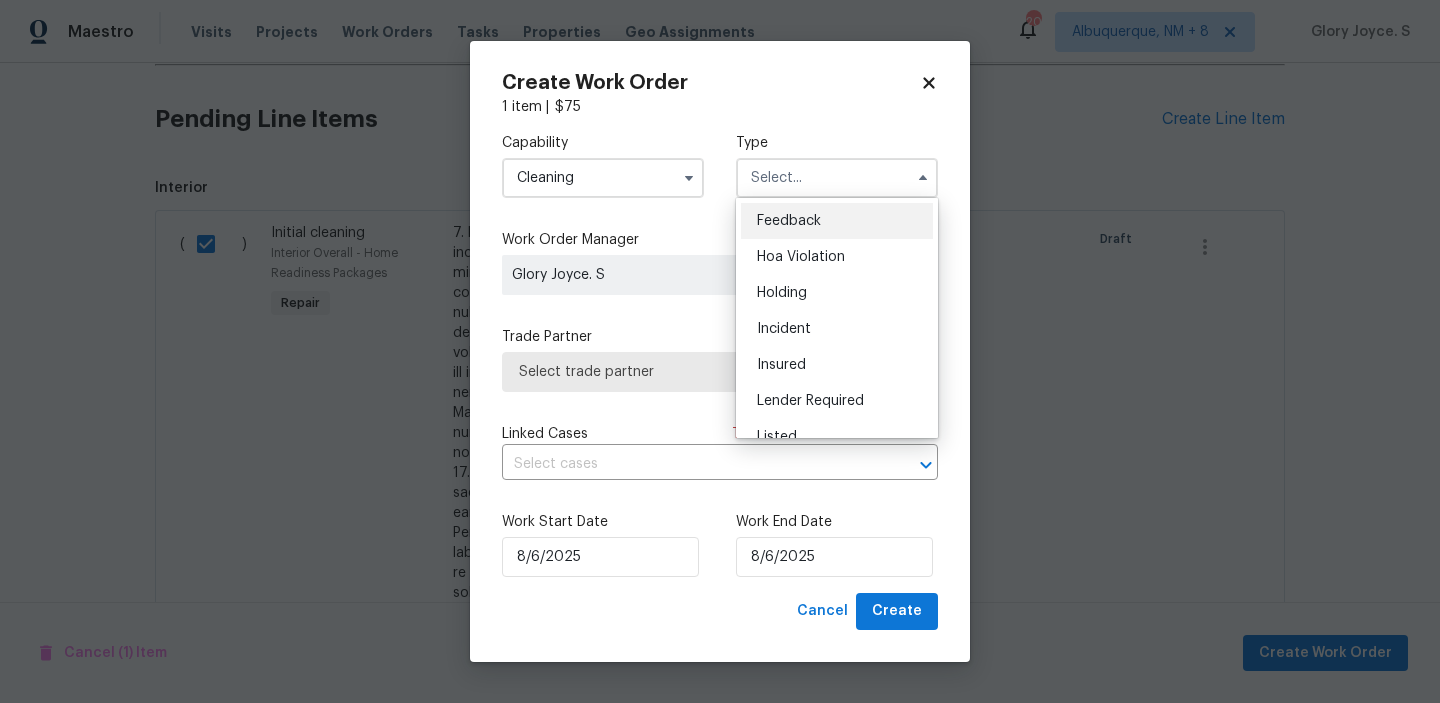 click on "Feedback" at bounding box center (837, 221) 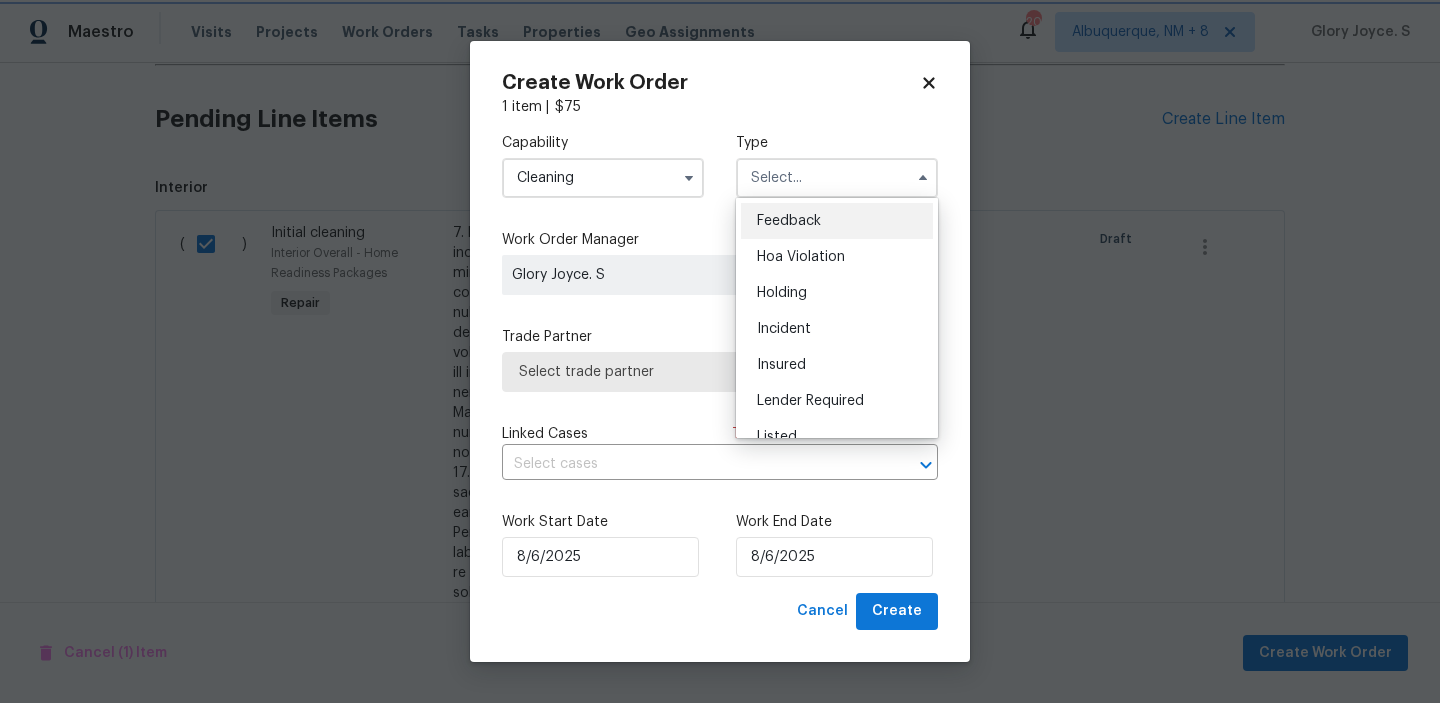 type on "Feedback" 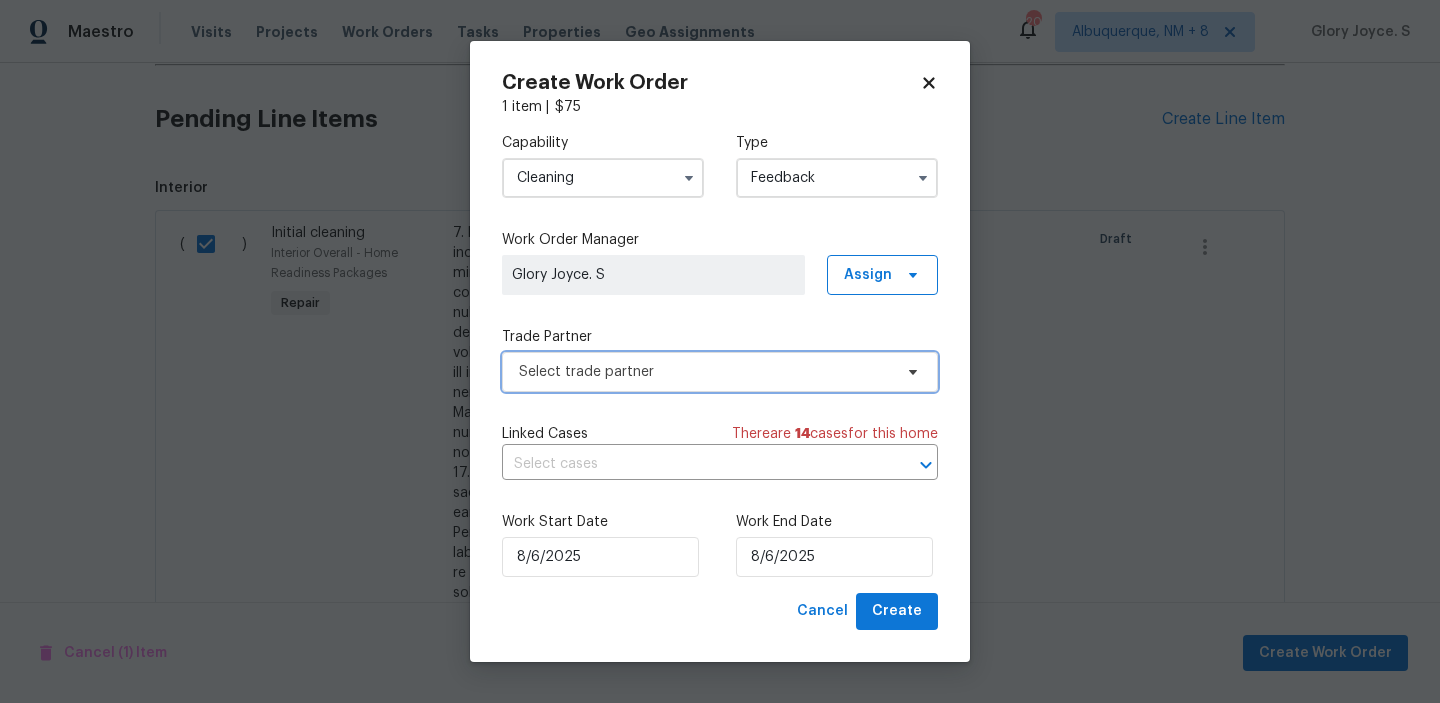click on "Select trade partner" at bounding box center (705, 372) 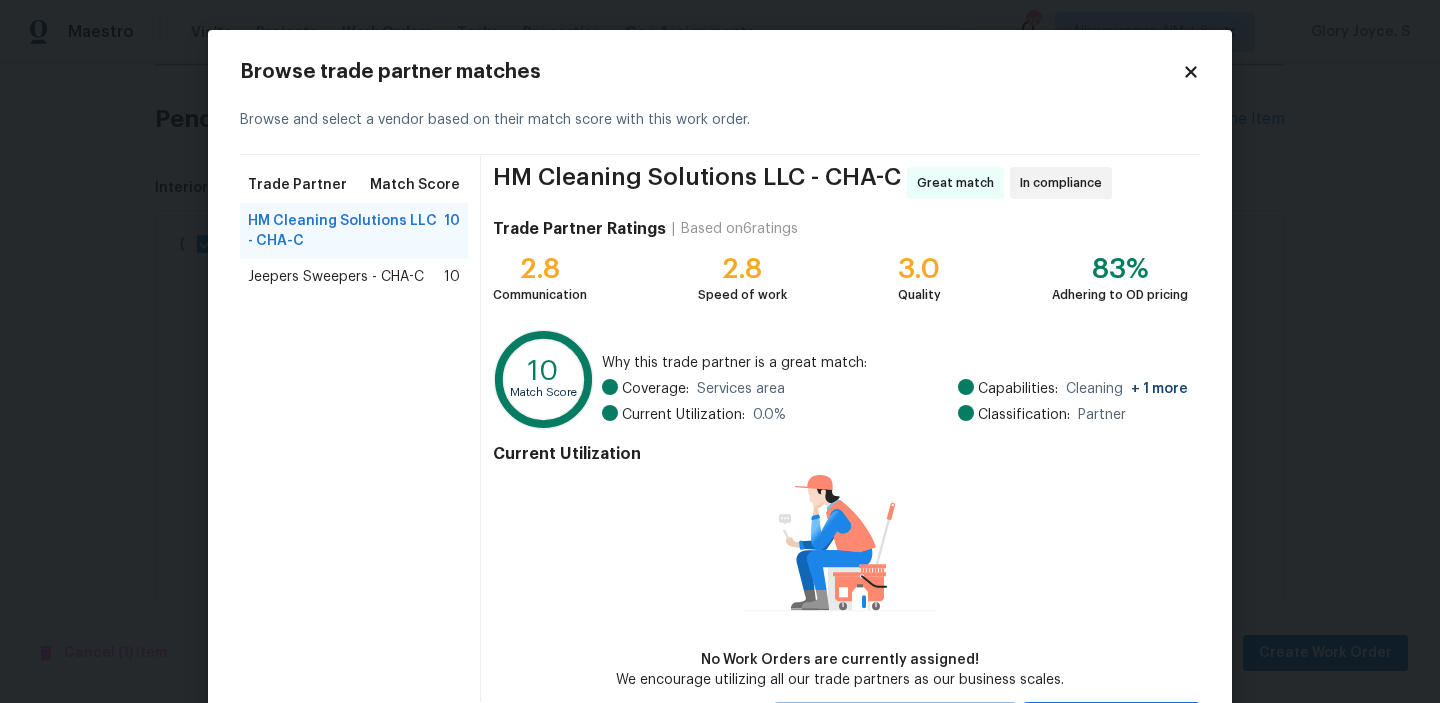 click on "Trade Partner Match Score HM Cleaning Solutions LLC - CHA-C 10 Jeepers Sweepers - CHA-C 10" at bounding box center [360, 428] 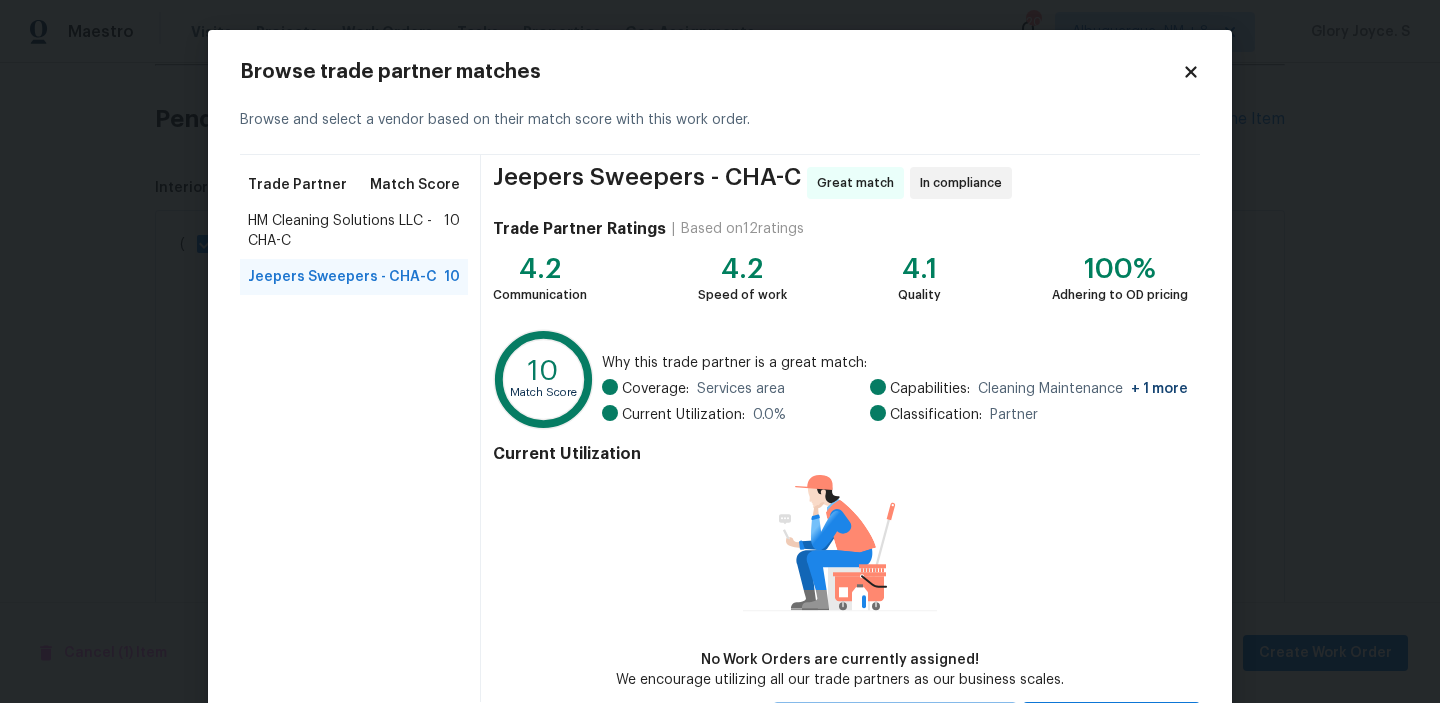 scroll, scrollTop: 96, scrollLeft: 0, axis: vertical 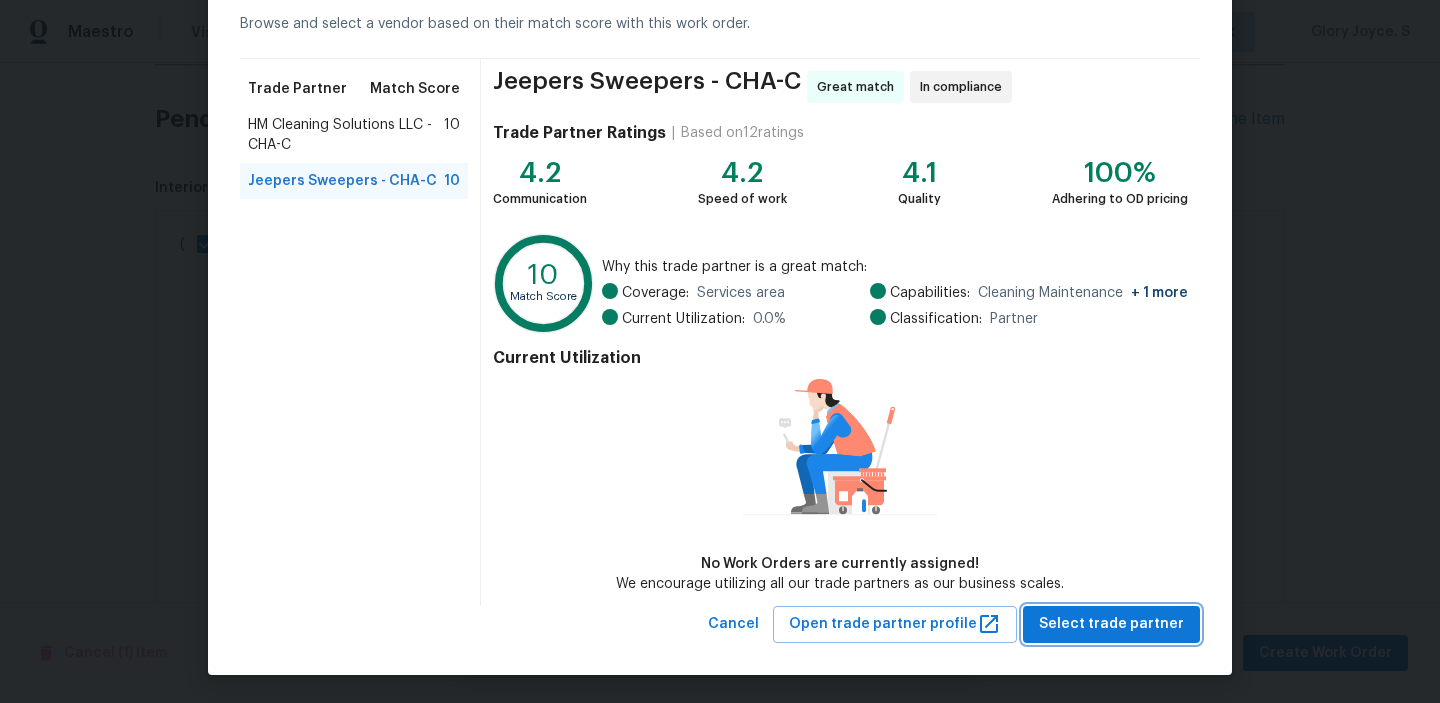 click on "Select trade partner" at bounding box center (1111, 624) 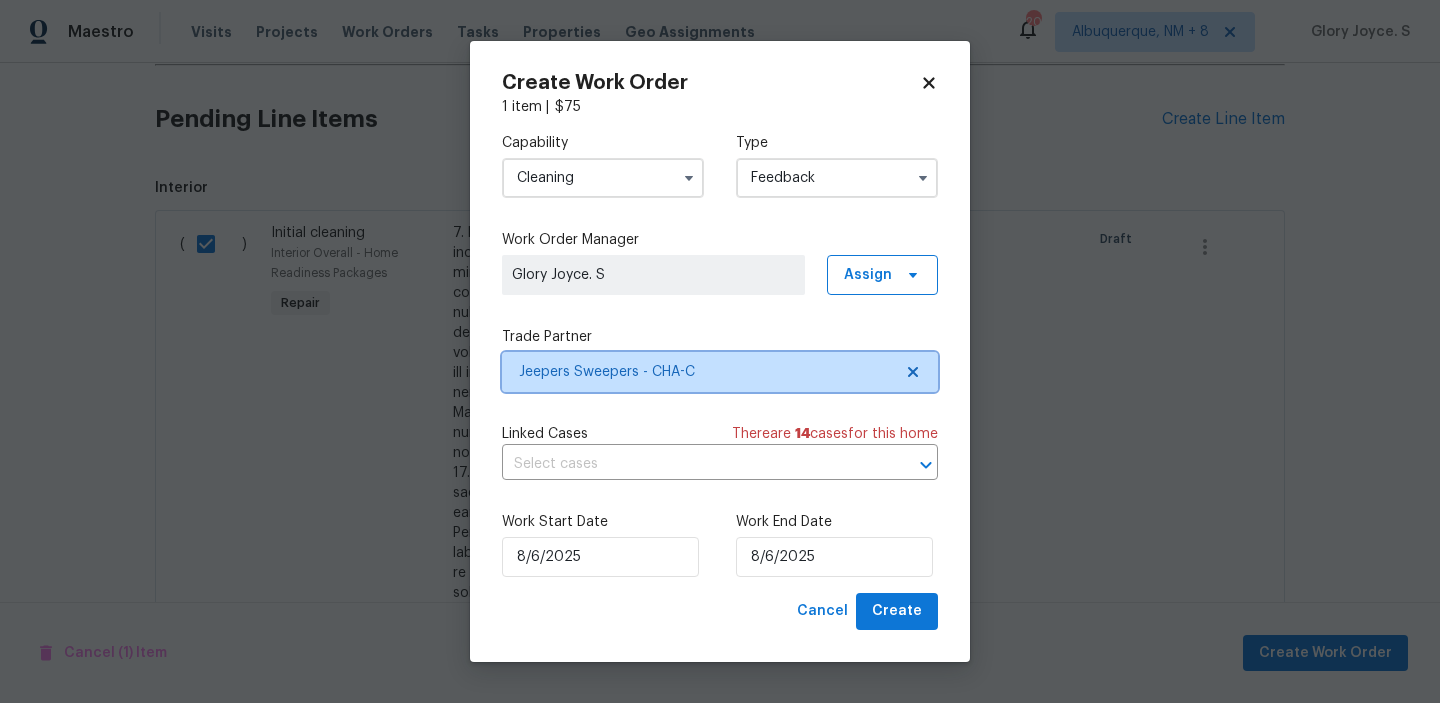 scroll, scrollTop: 0, scrollLeft: 0, axis: both 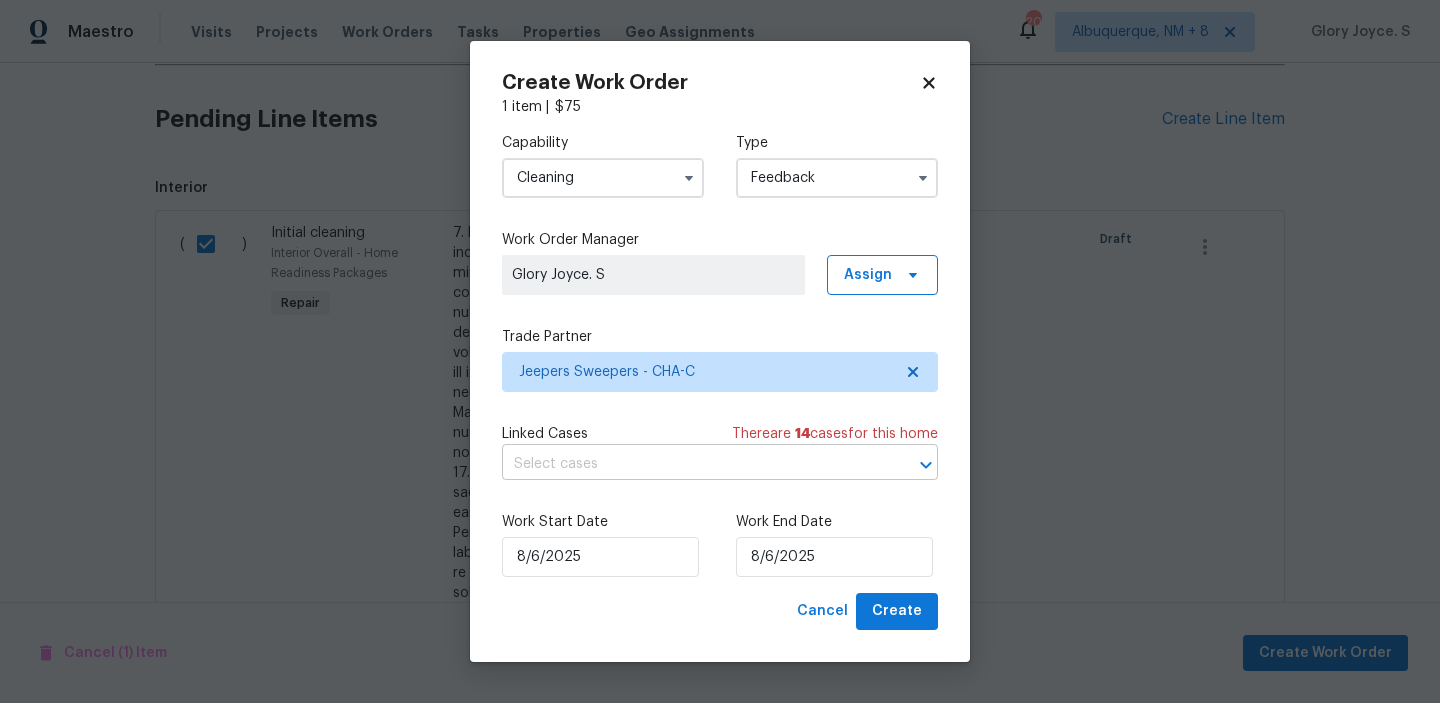 click at bounding box center [692, 464] 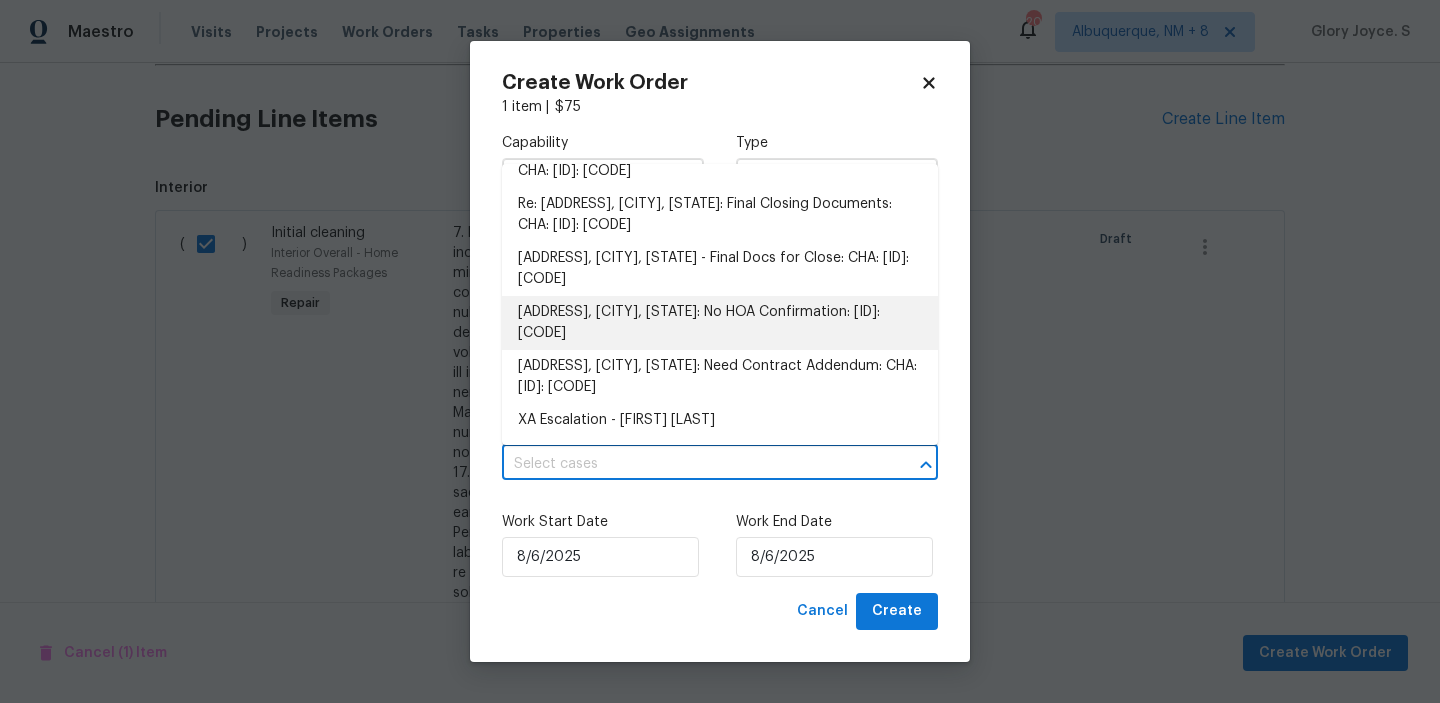 scroll, scrollTop: 352, scrollLeft: 0, axis: vertical 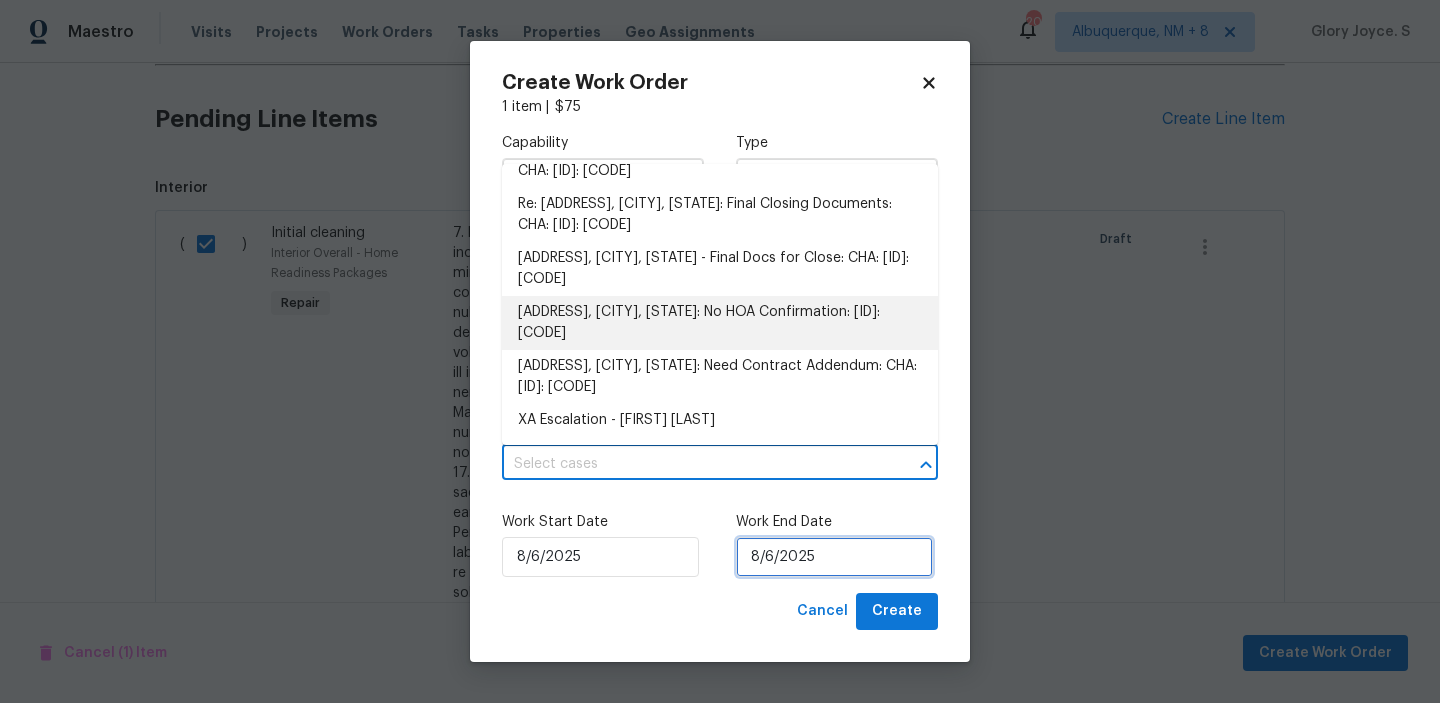 click on "8/6/2025" at bounding box center [834, 557] 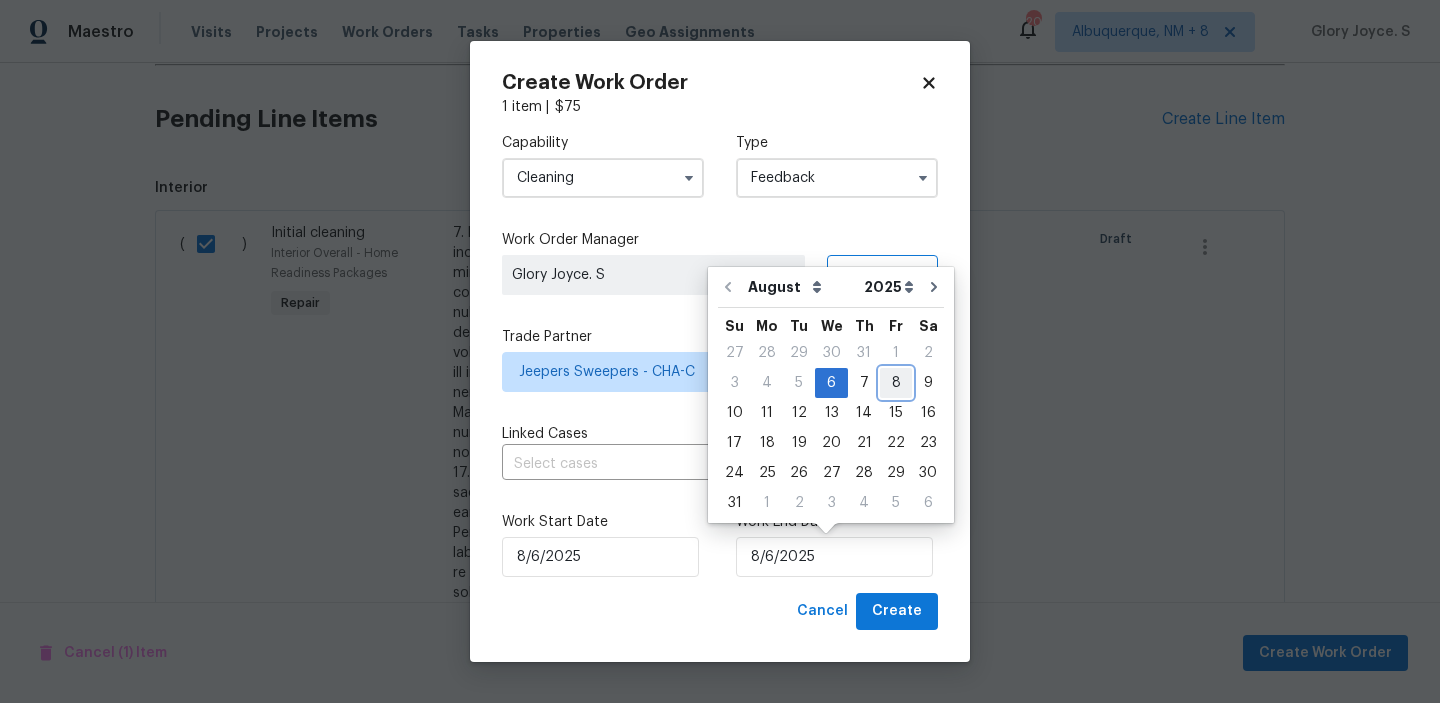 click on "8" at bounding box center (896, 383) 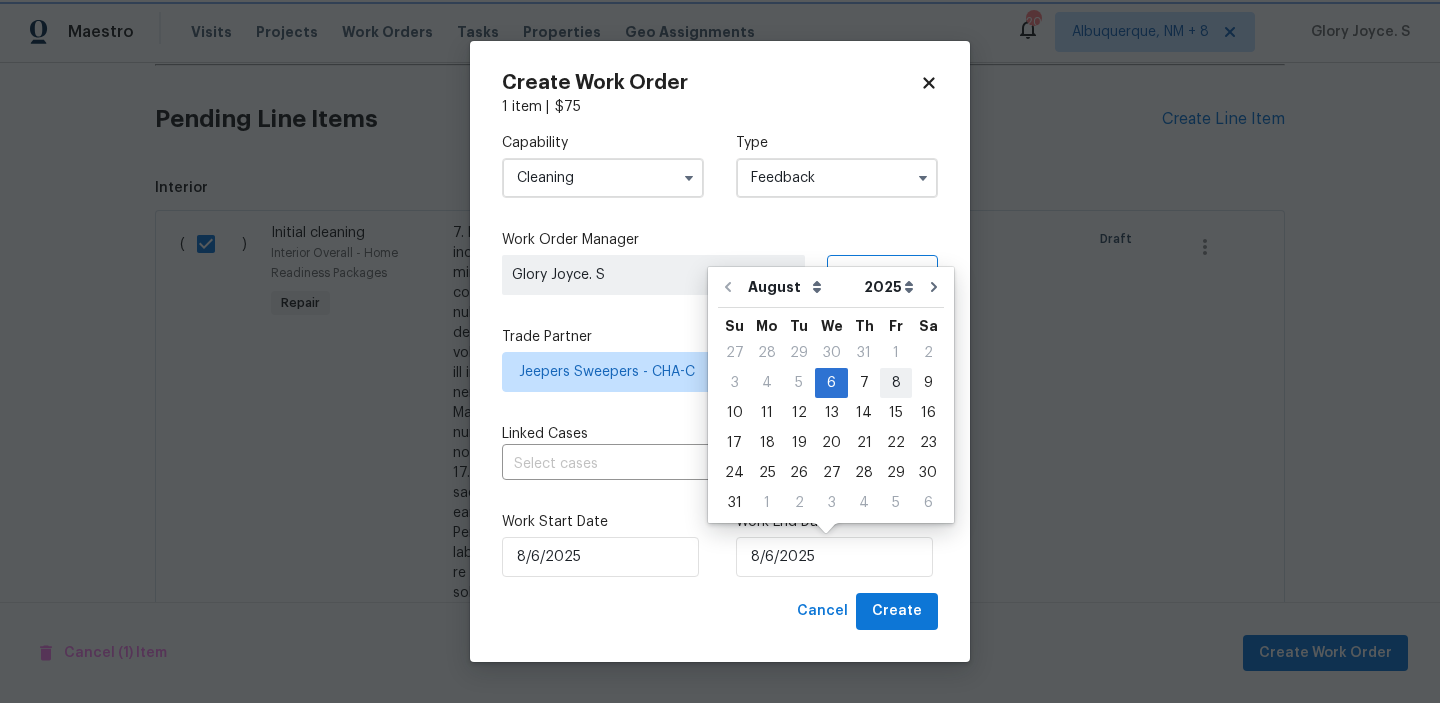 type on "8/8/2025" 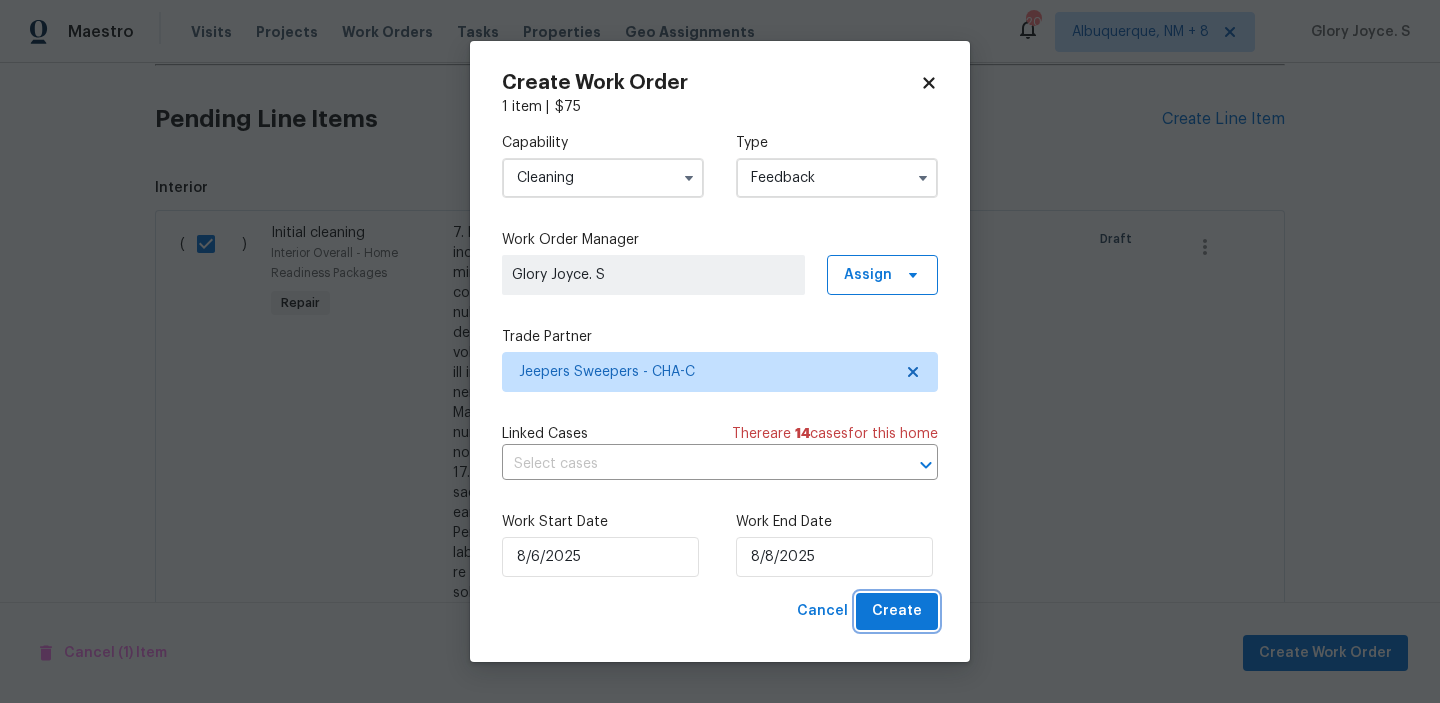 click on "Create" at bounding box center [897, 611] 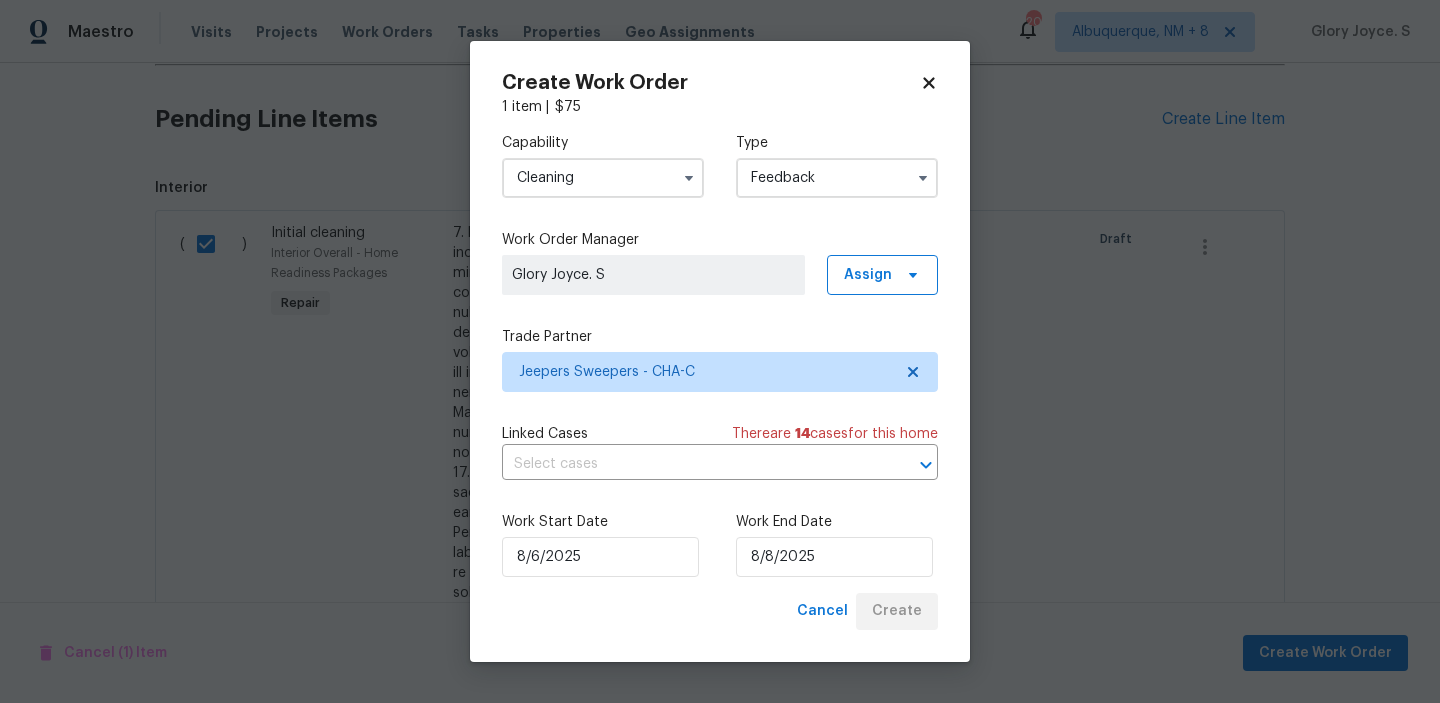 checkbox on "false" 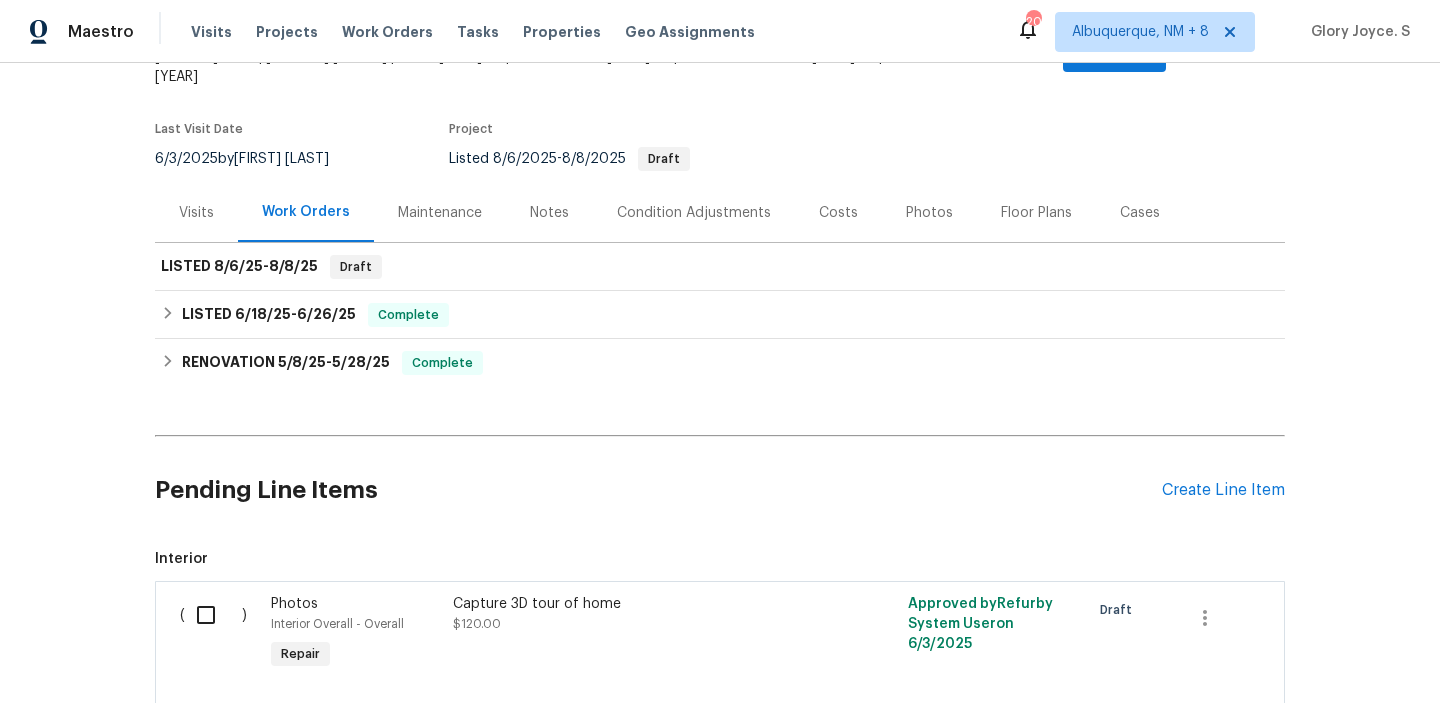 scroll, scrollTop: 0, scrollLeft: 0, axis: both 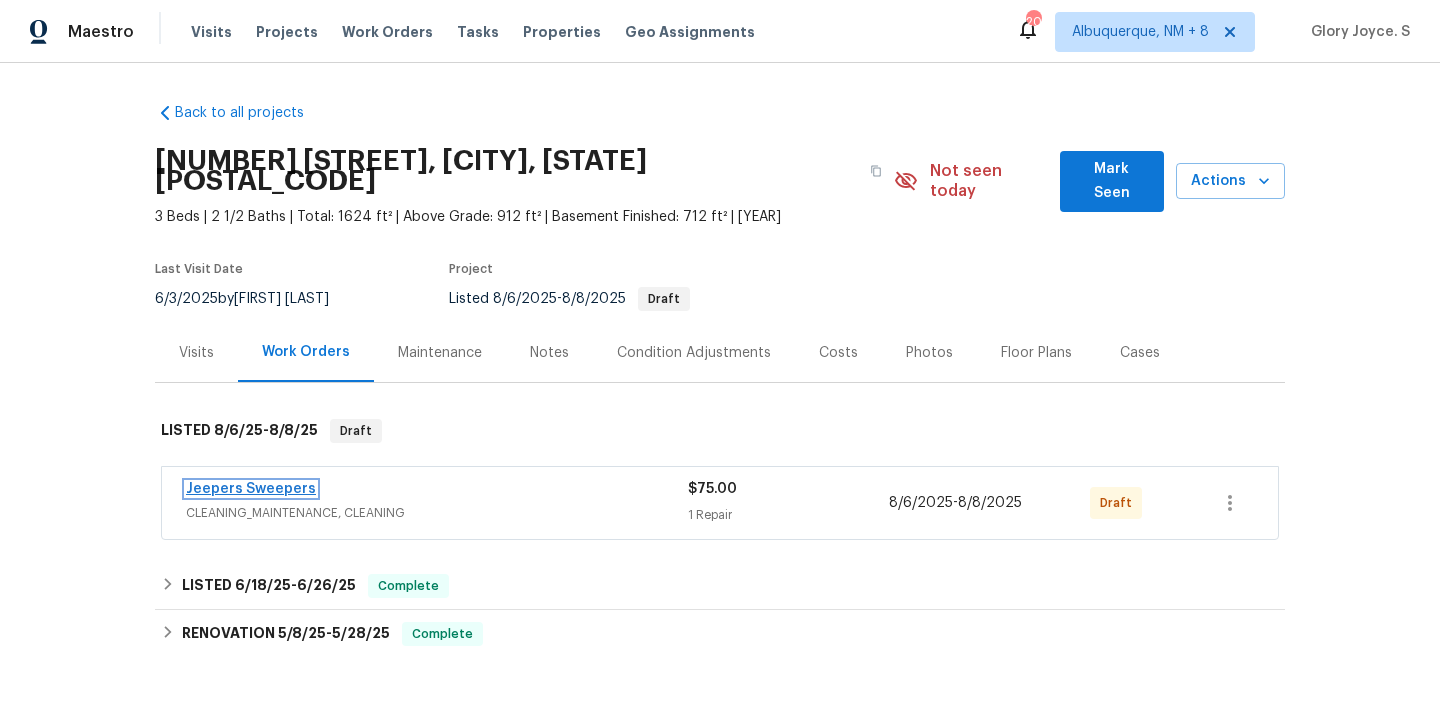 click on "Jeepers Sweepers" at bounding box center [251, 489] 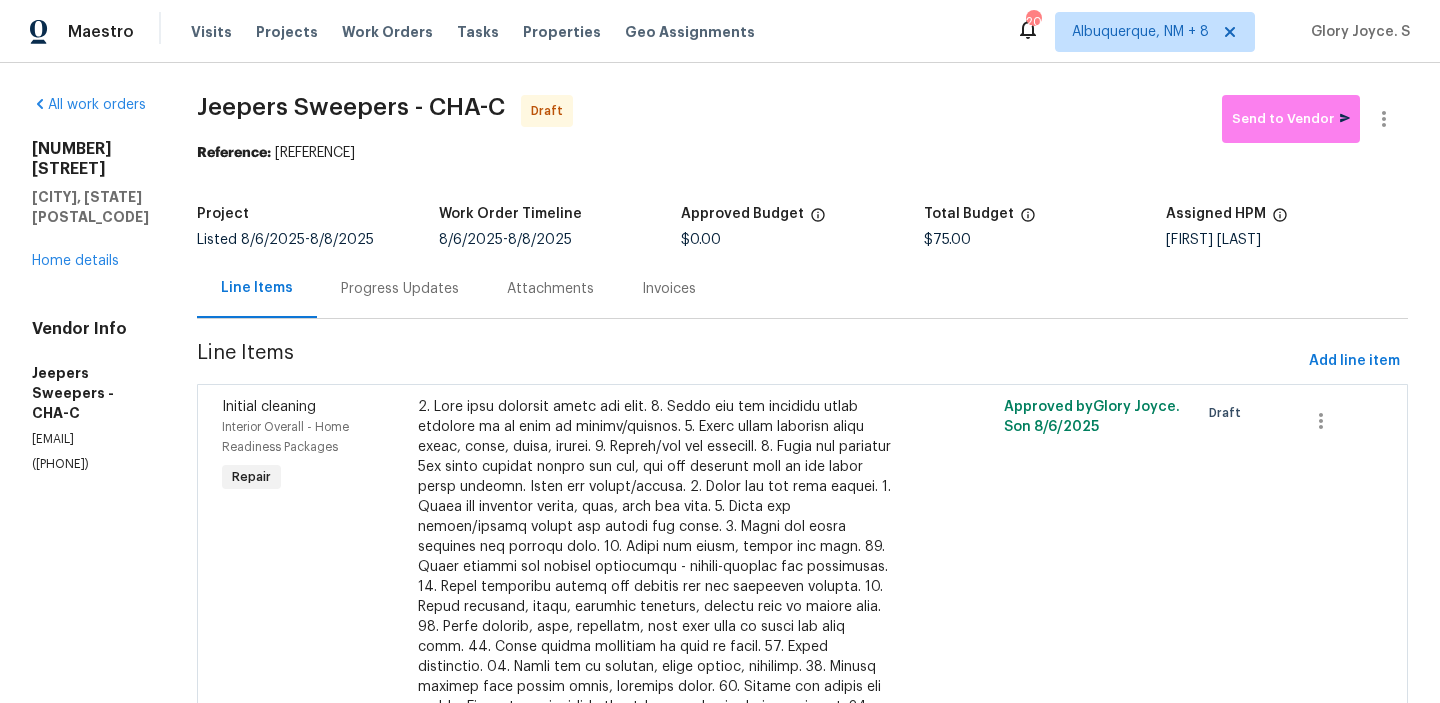 click on "Line Items" at bounding box center [257, 288] 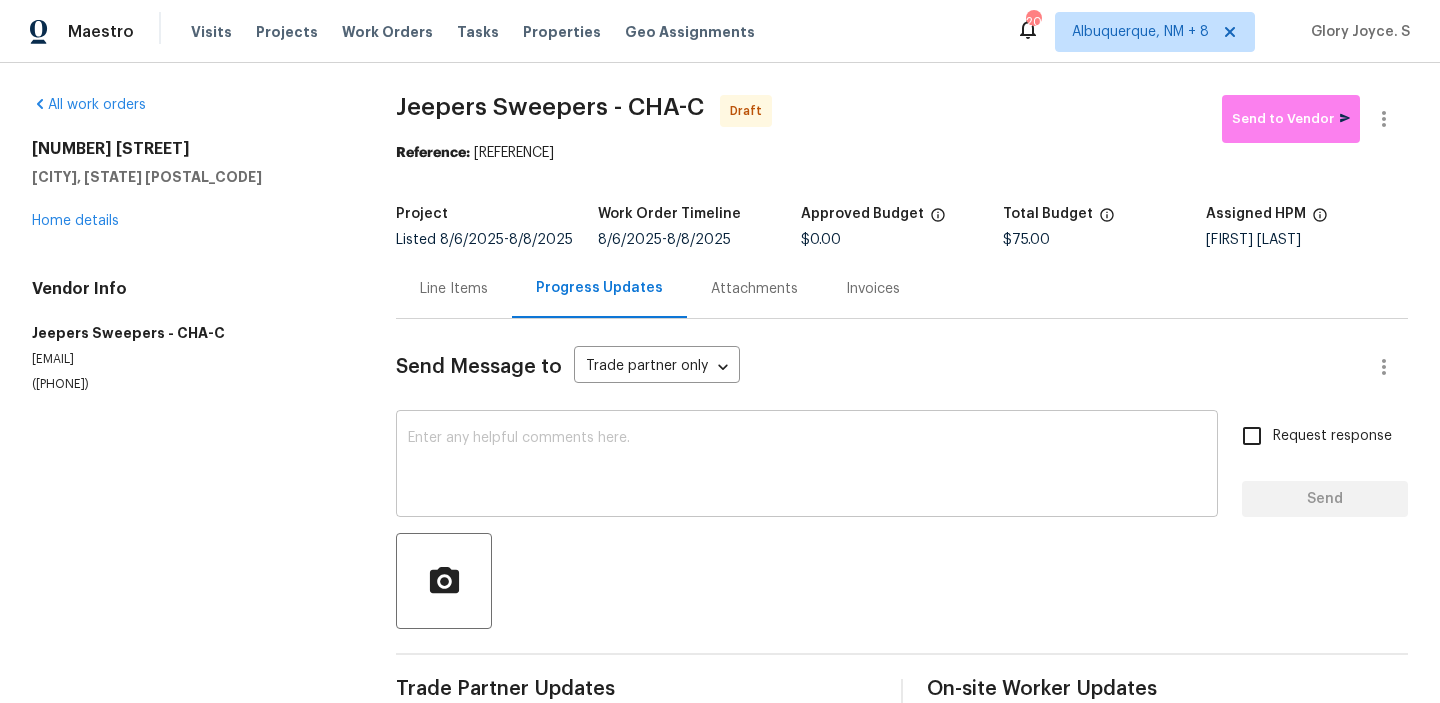 click at bounding box center (807, 466) 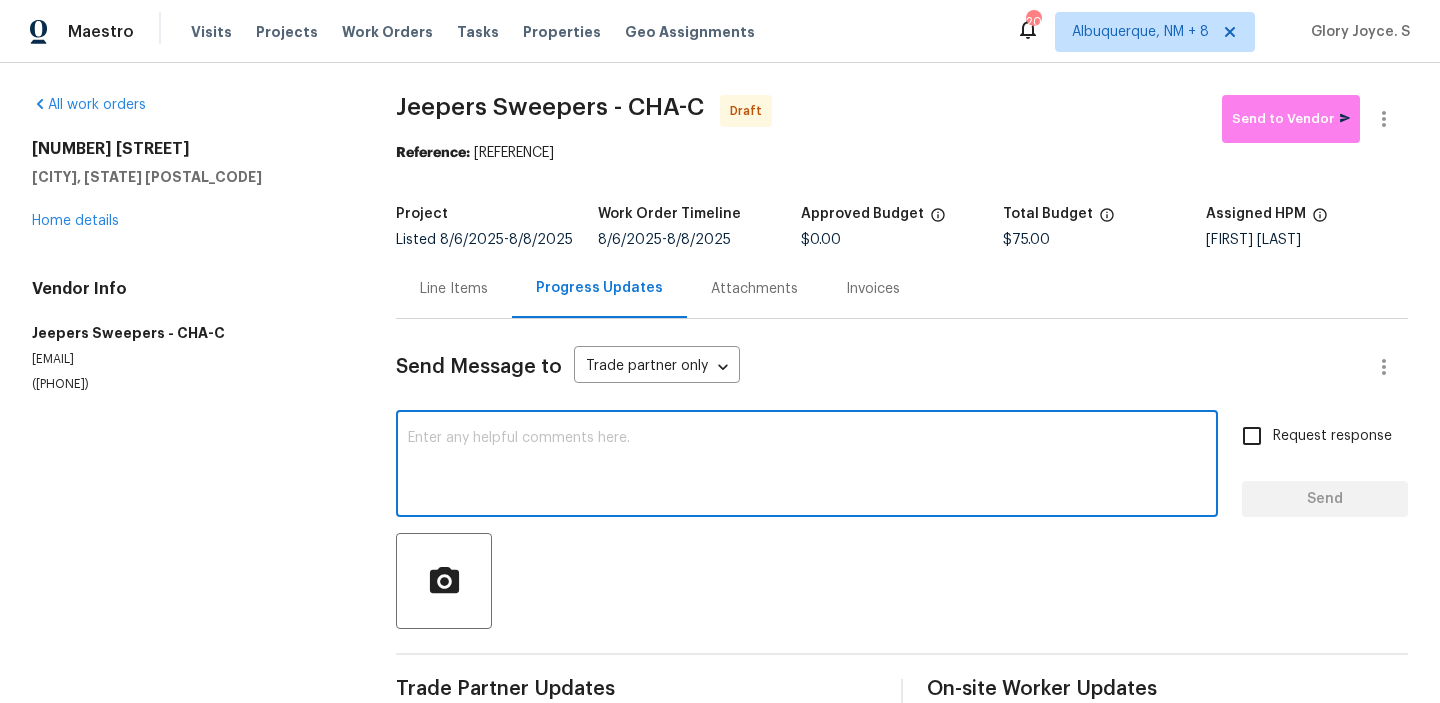 paste on "Hi, this is Glory with Opendoor. I’m confirming you received the WO for the property at (Address). Please review and accept the WO within 24 hours and provide a schedule date. Please disregard the contact information for the HPM included in the WO. Our Centralised LWO Team is responsible for Listed WOs. The team can be reached through the portal or by phone at ([PHONE])." 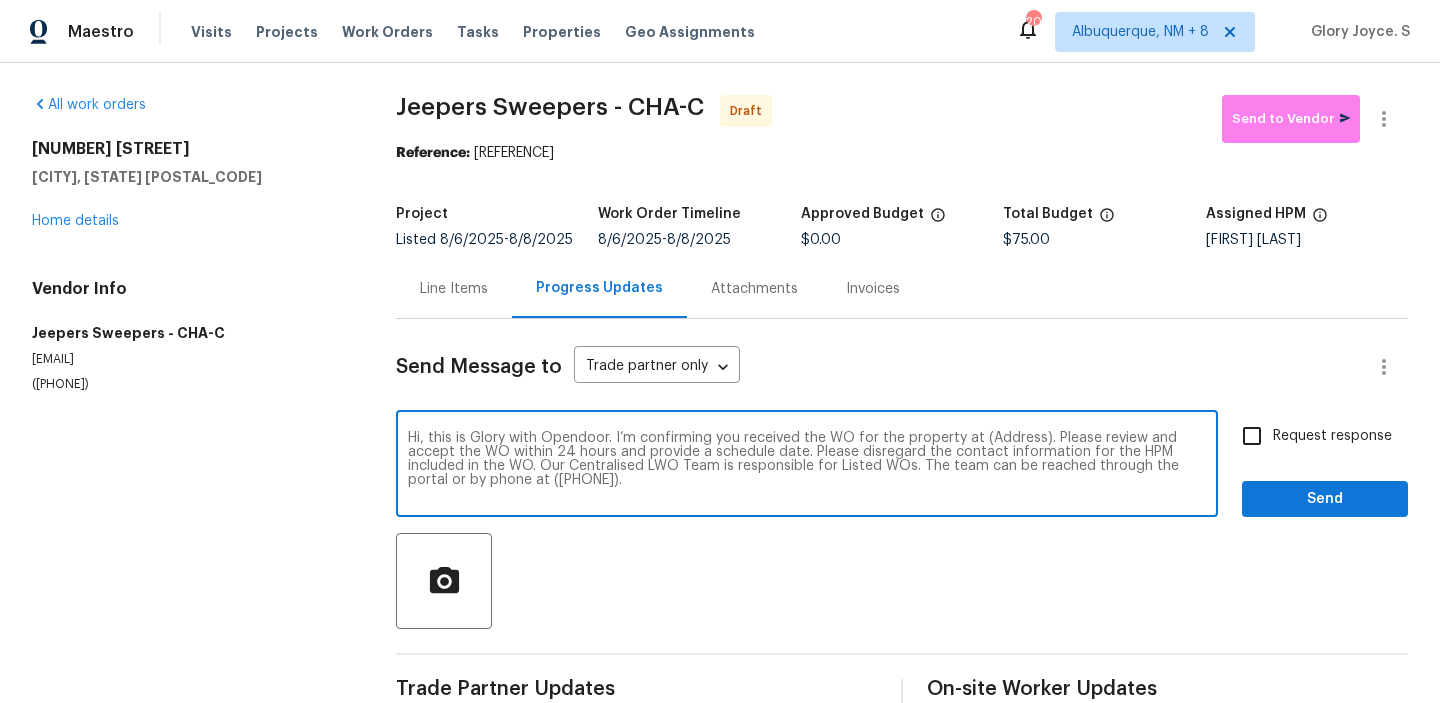 click on "Hi, this is Glory with Opendoor. I’m confirming you received the WO for the property at (Address). Please review and accept the WO within 24 hours and provide a schedule date. Please disregard the contact information for the HPM included in the WO. Our Centralised LWO Team is responsible for Listed WOs. The team can be reached through the portal or by phone at ([PHONE])." at bounding box center [807, 466] 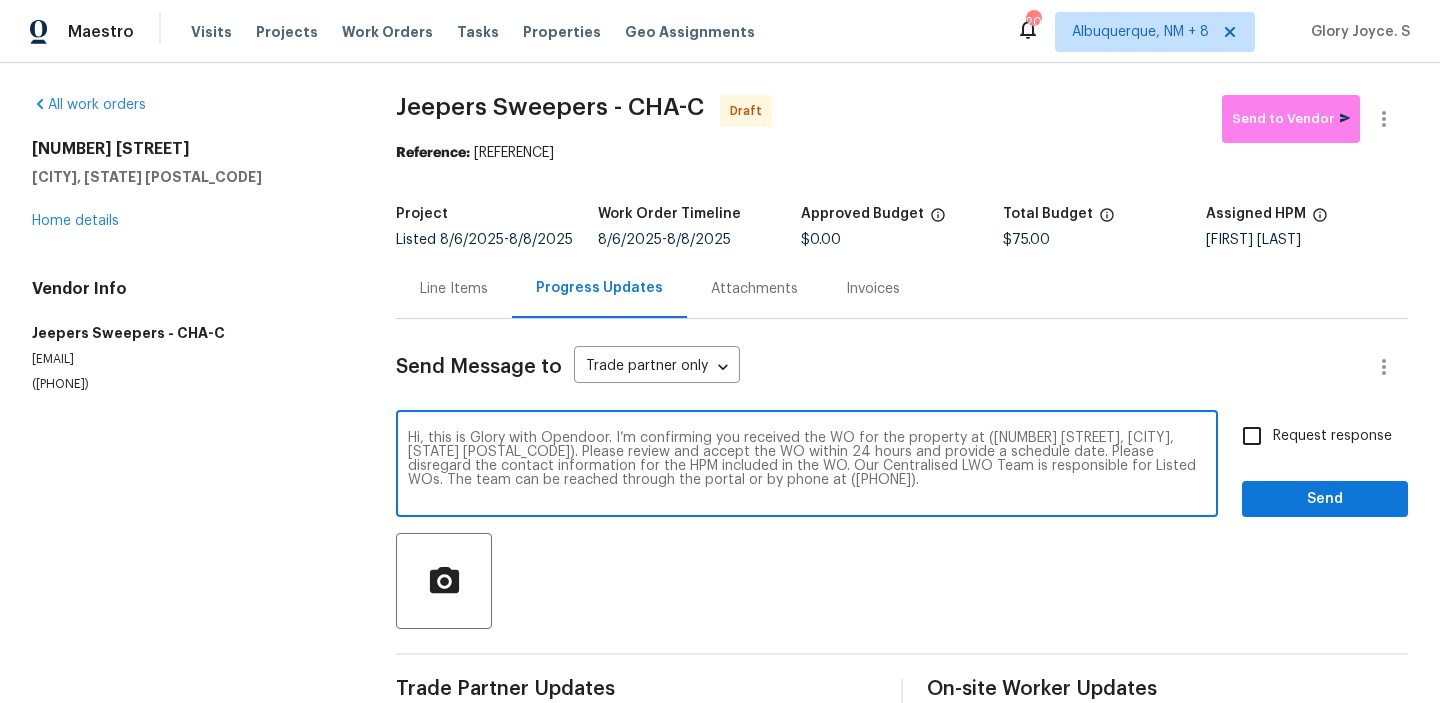type on "Hi, this is Glory with Opendoor. I’m confirming you received the WO for the property at ([NUMBER] [STREET], [CITY], [STATE] [POSTAL_CODE]). Please review and accept the WO within 24 hours and provide a schedule date. Please disregard the contact information for the HPM included in the WO. Our Centralised LWO Team is responsible for Listed WOs. The team can be reached through the portal or by phone at ([PHONE])." 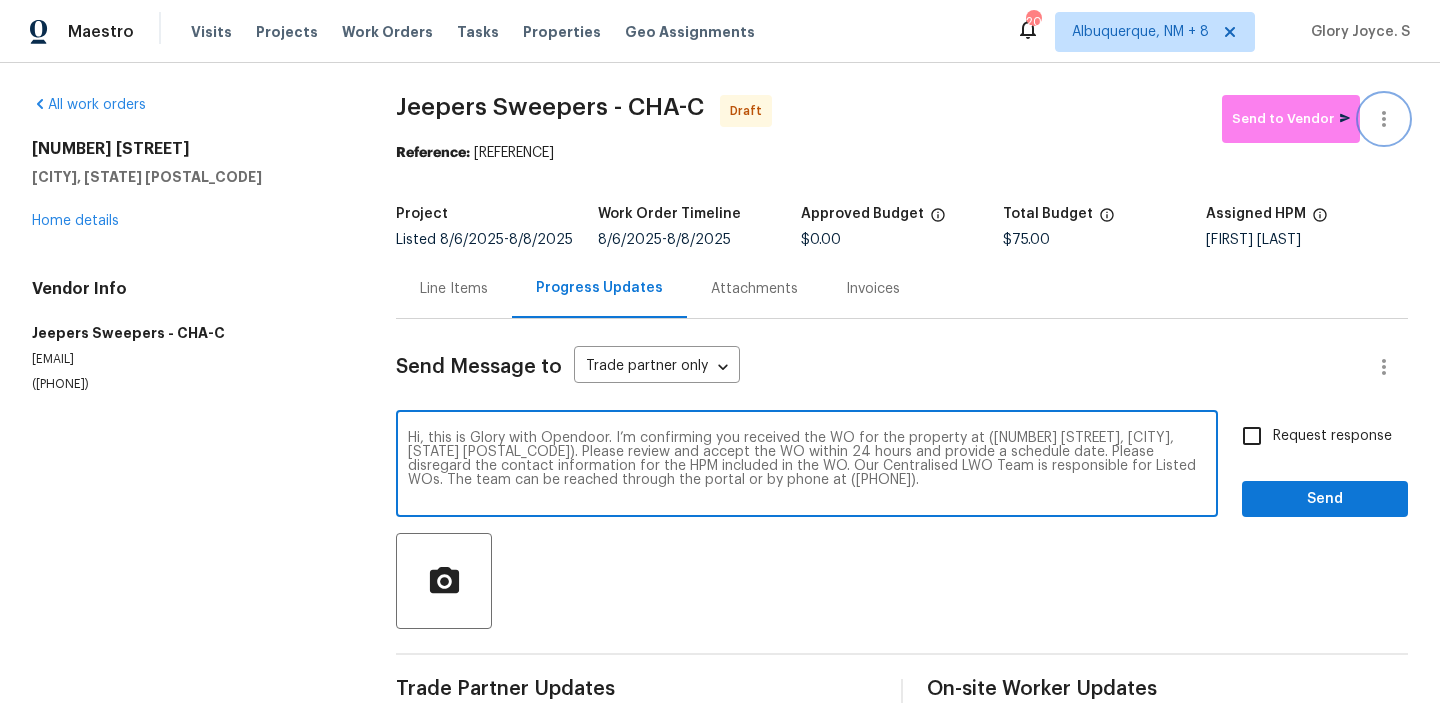 click 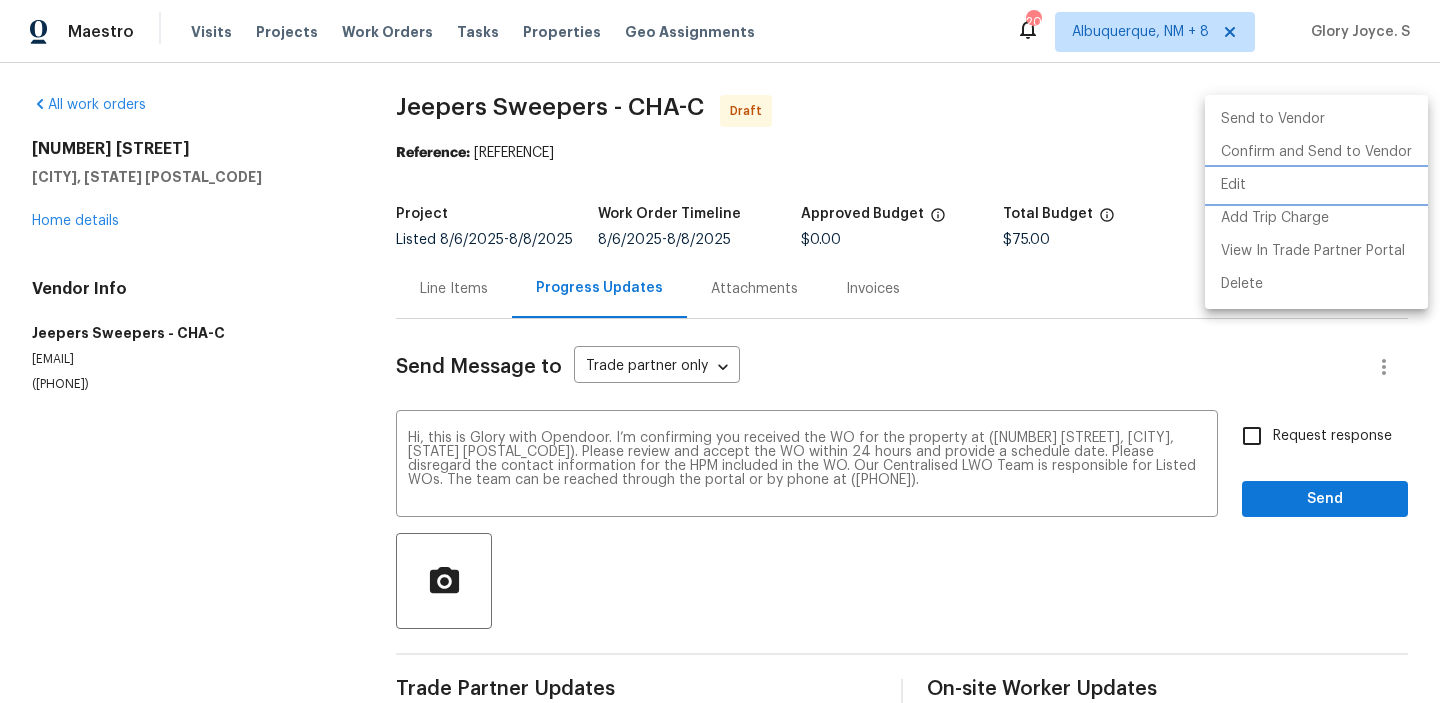 click on "Edit" at bounding box center [1316, 185] 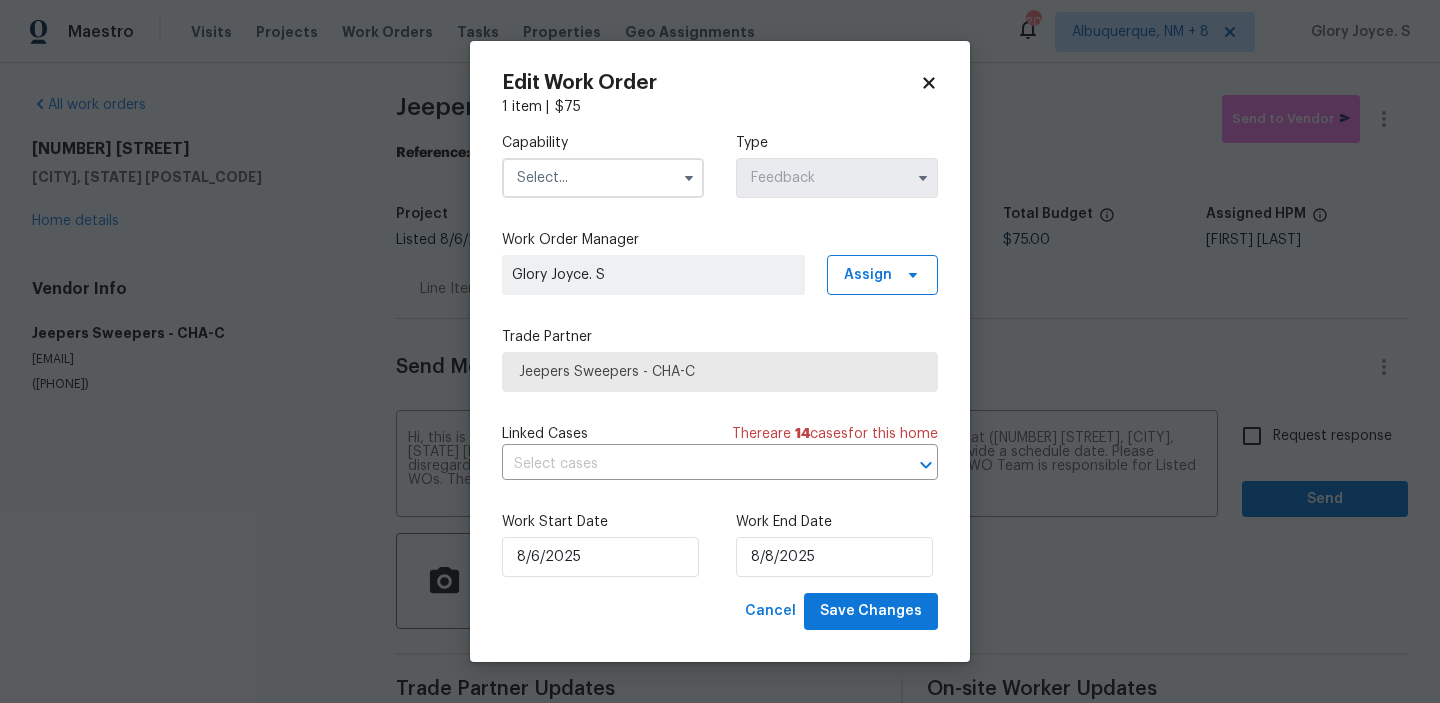 click at bounding box center [603, 178] 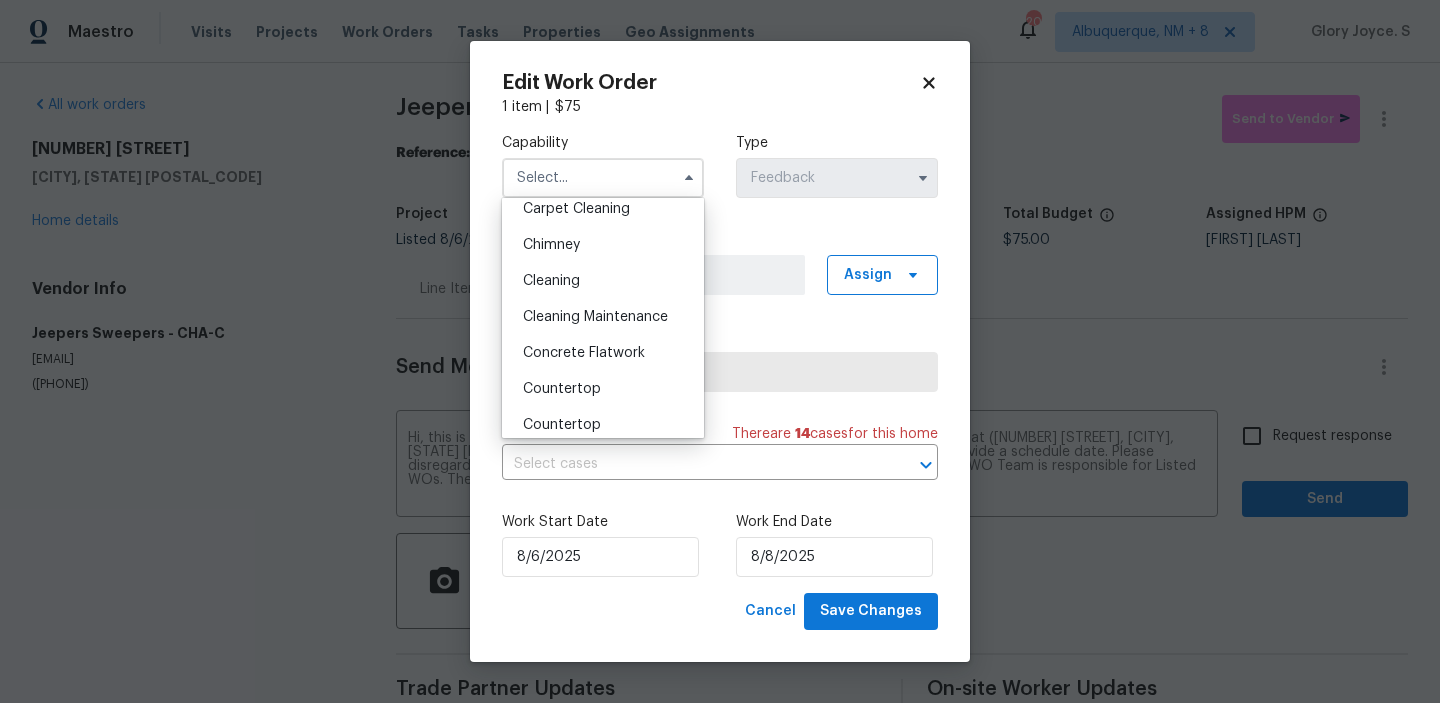 scroll, scrollTop: 185, scrollLeft: 0, axis: vertical 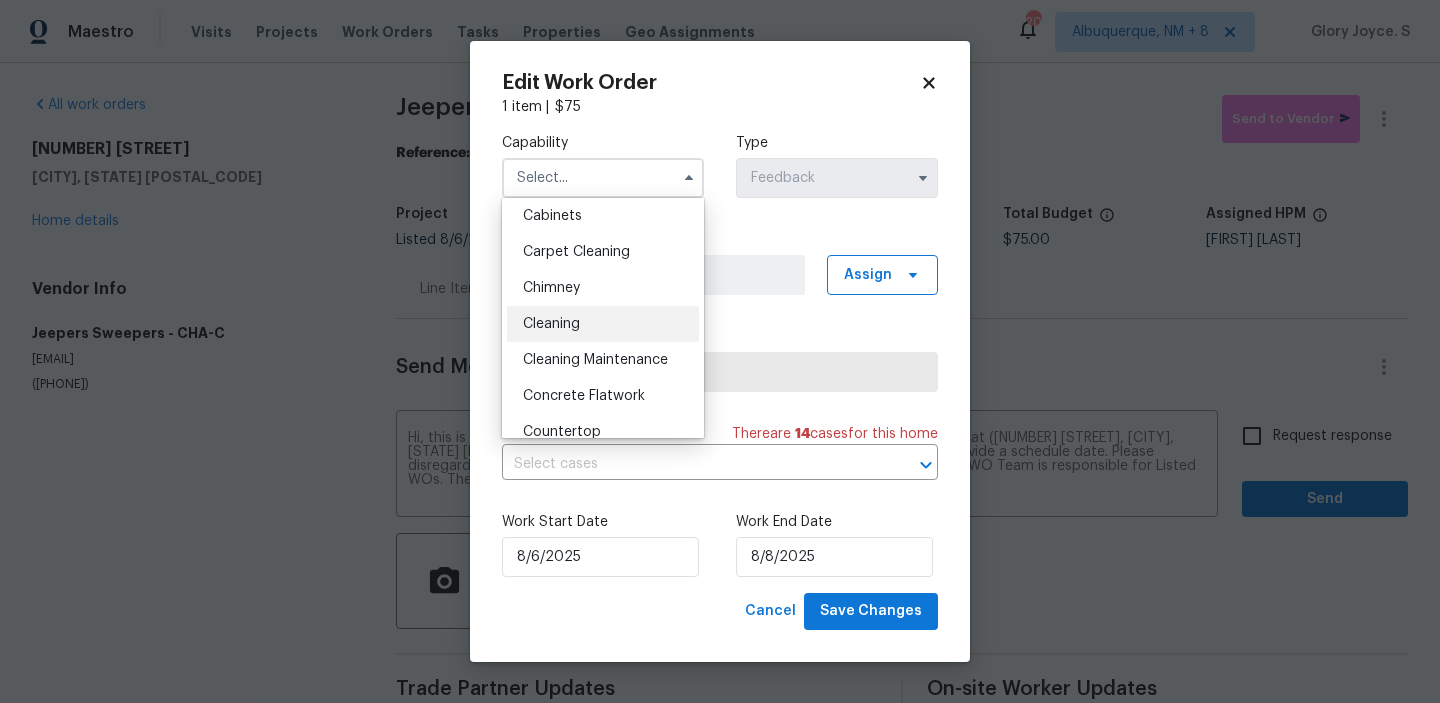 click on "Cleaning" at bounding box center [603, 324] 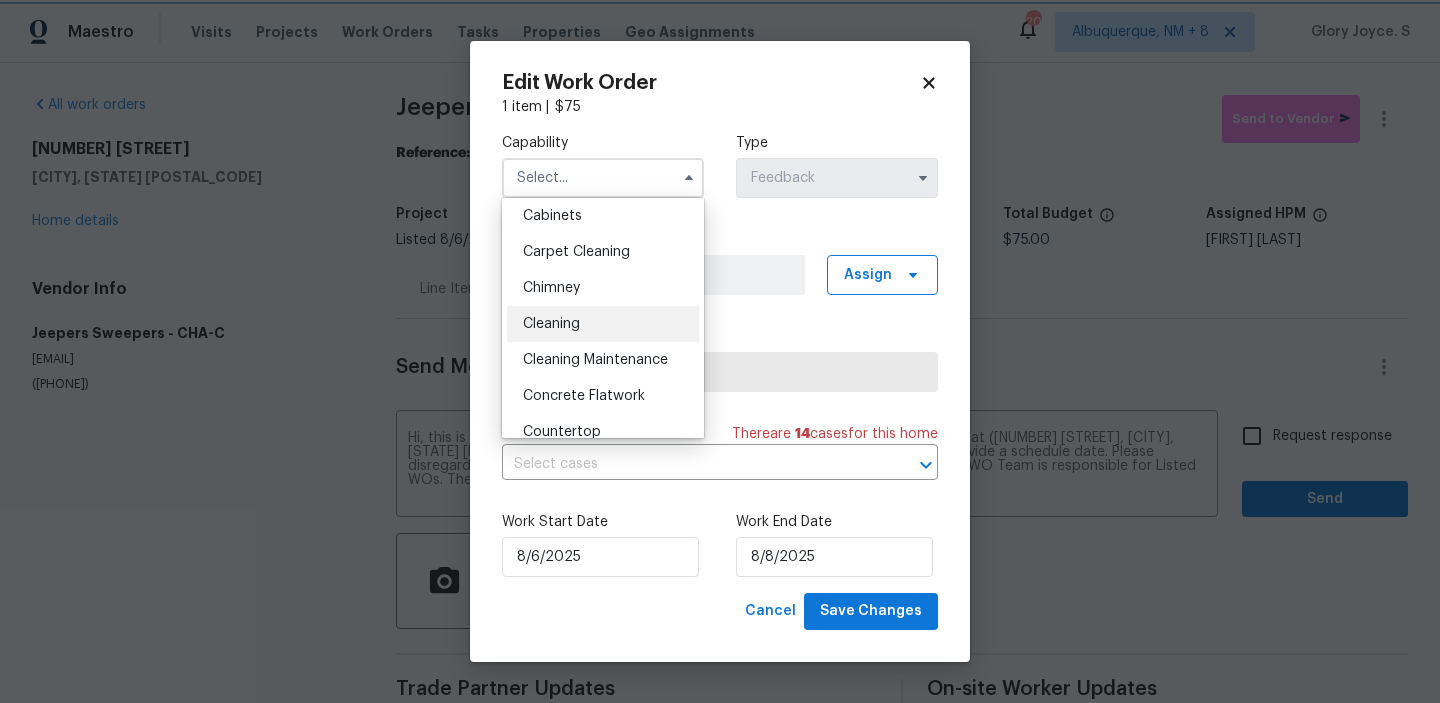 type on "Cleaning" 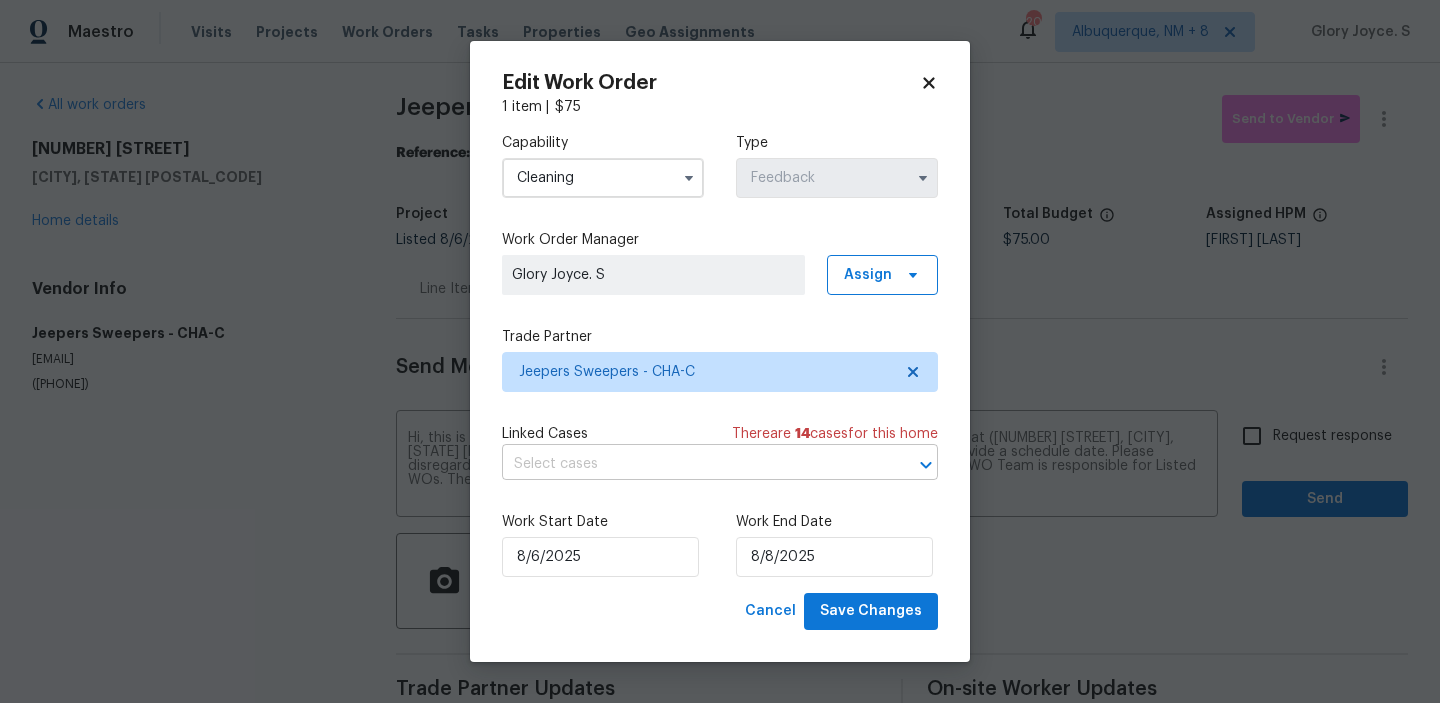 click at bounding box center [692, 464] 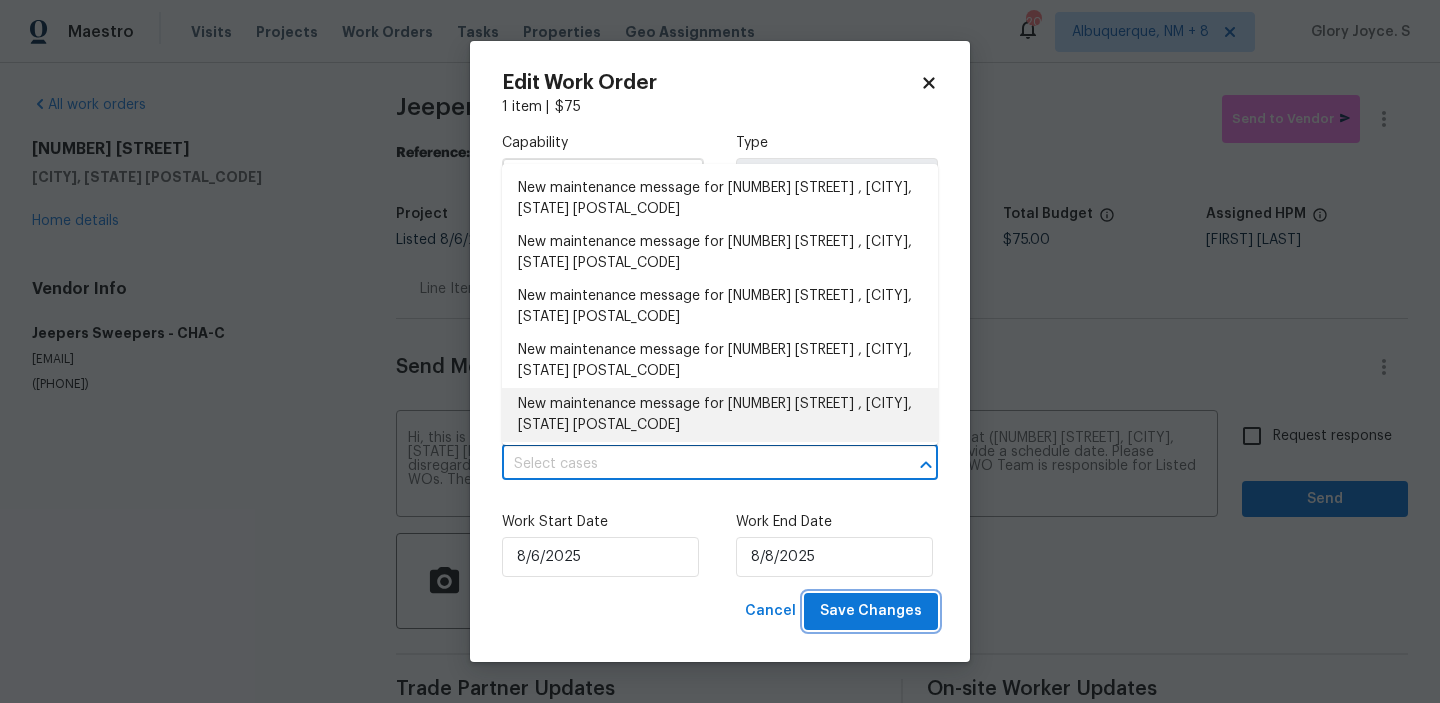 click on "Save Changes" at bounding box center (871, 611) 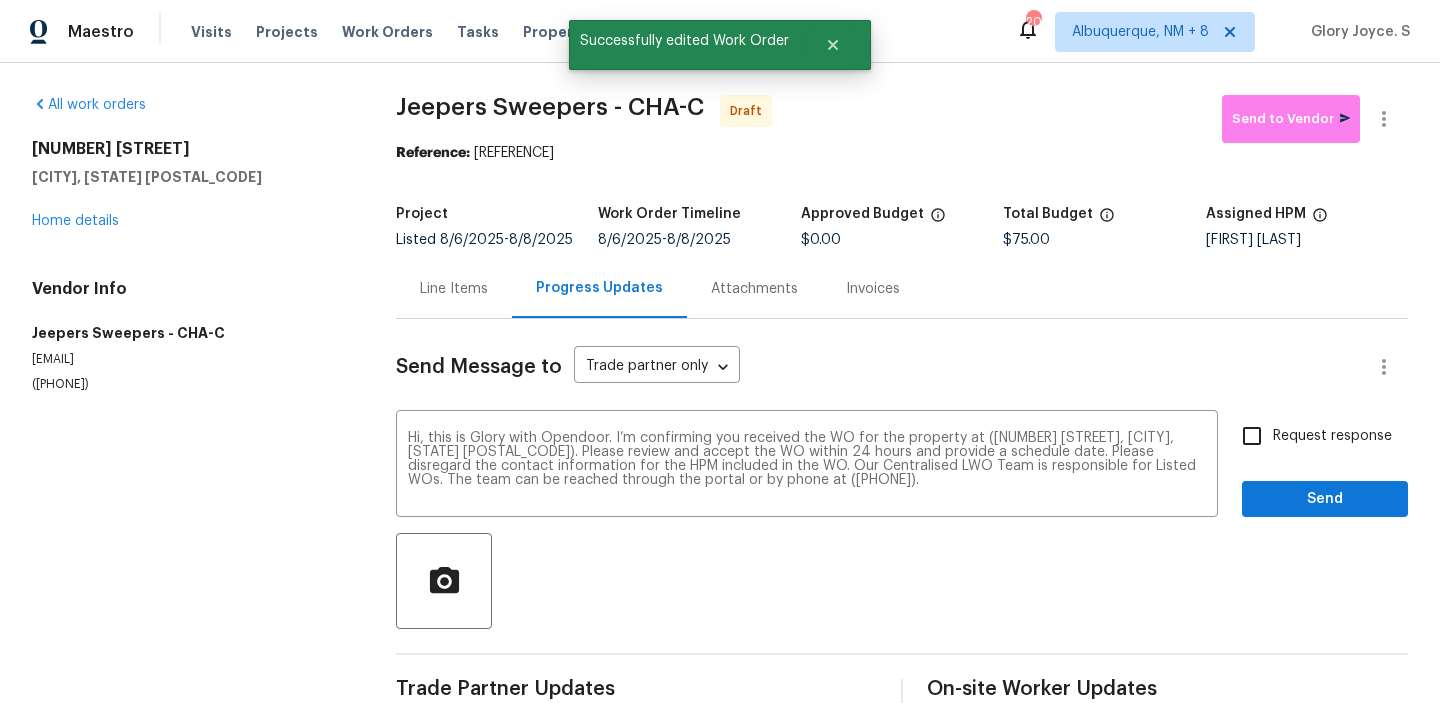 click on "Request response" at bounding box center [1252, 436] 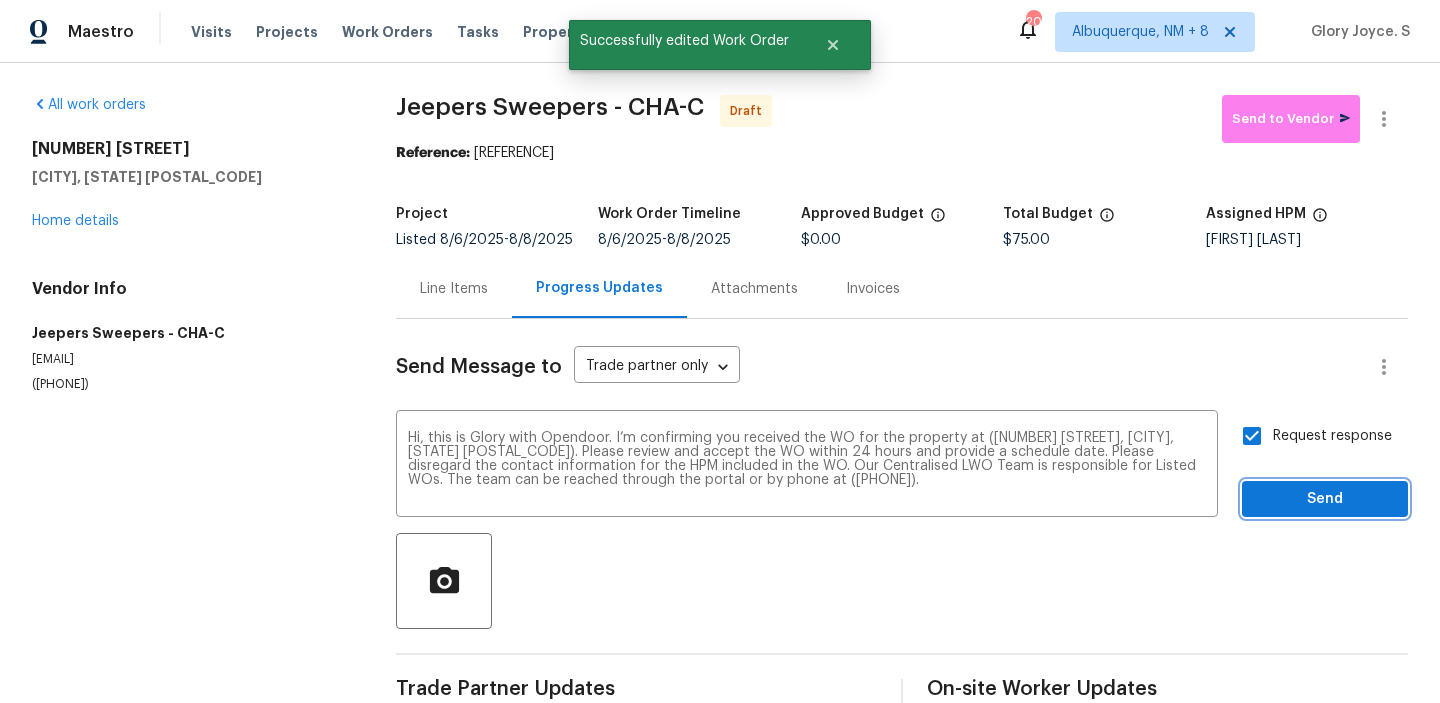 click on "Send" at bounding box center (1325, 499) 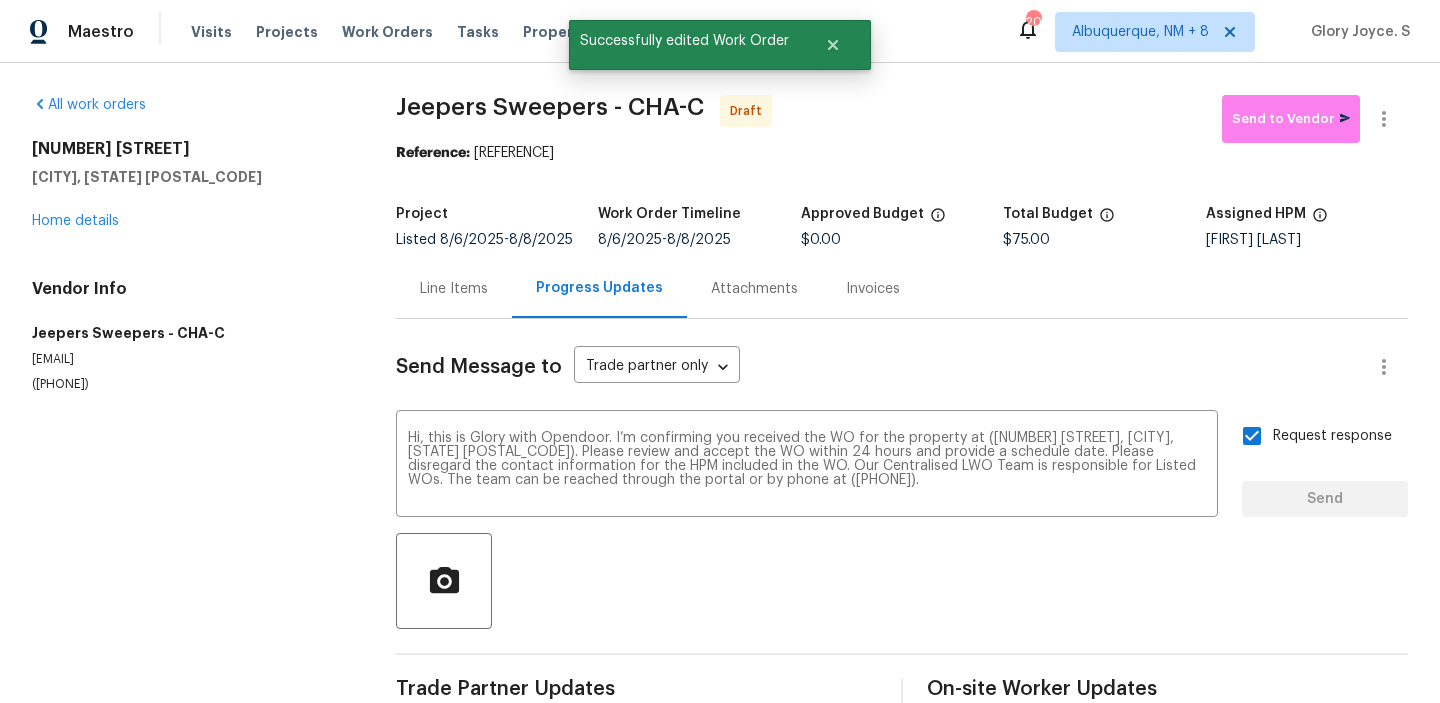 type 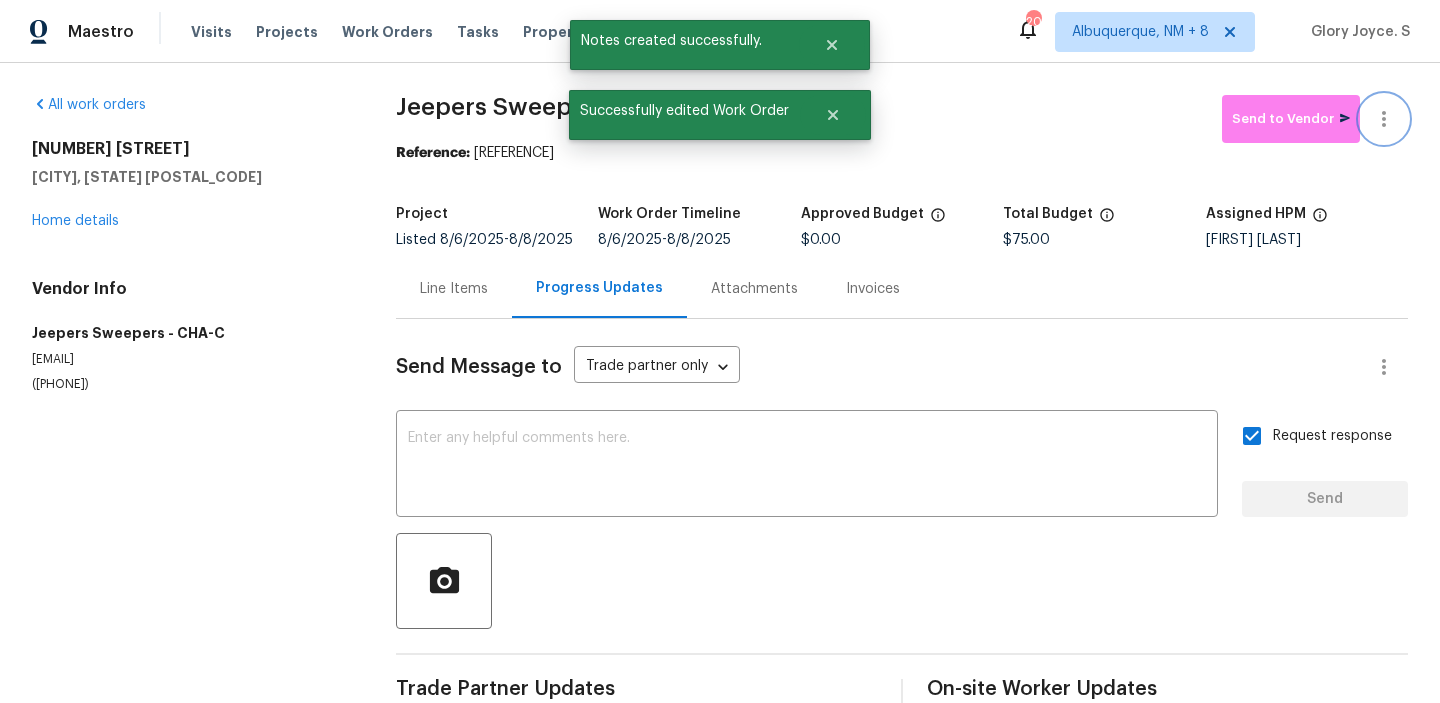 click 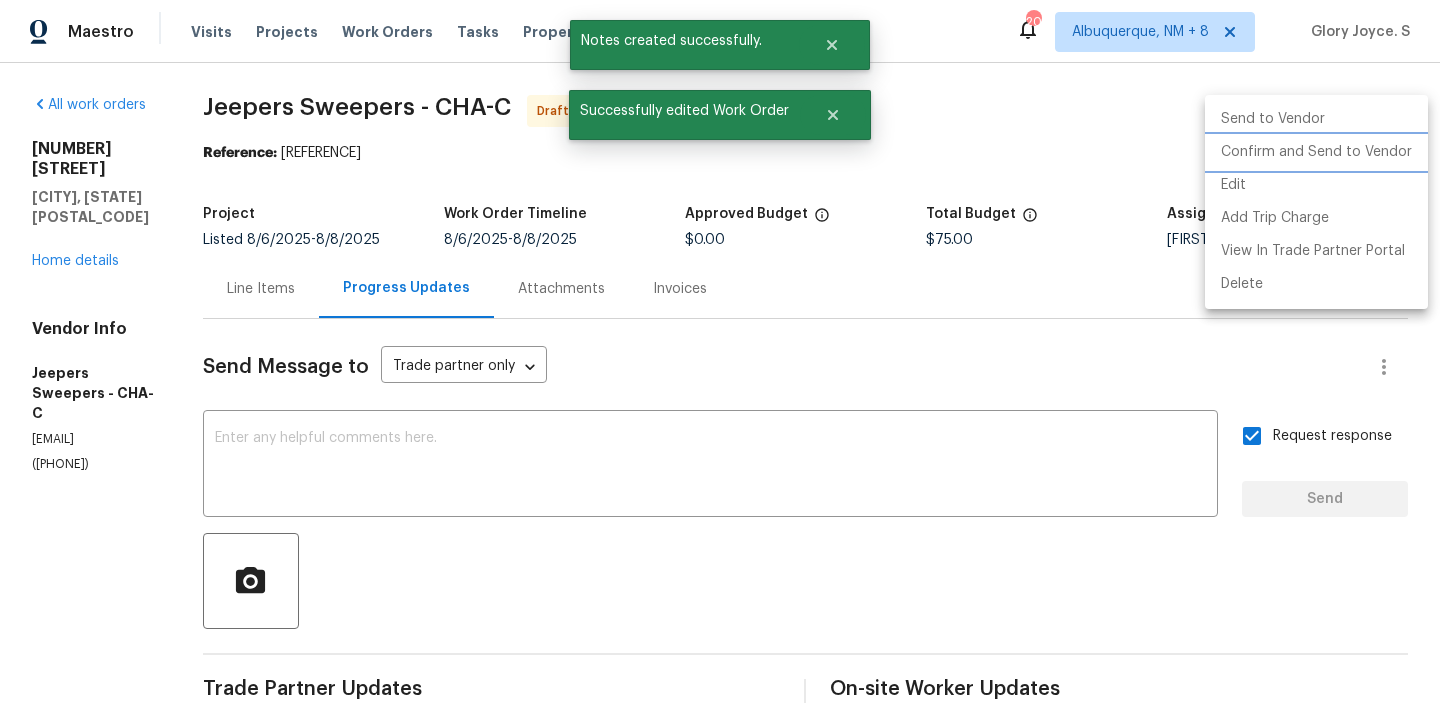 click on "Confirm and Send to Vendor" at bounding box center [1316, 152] 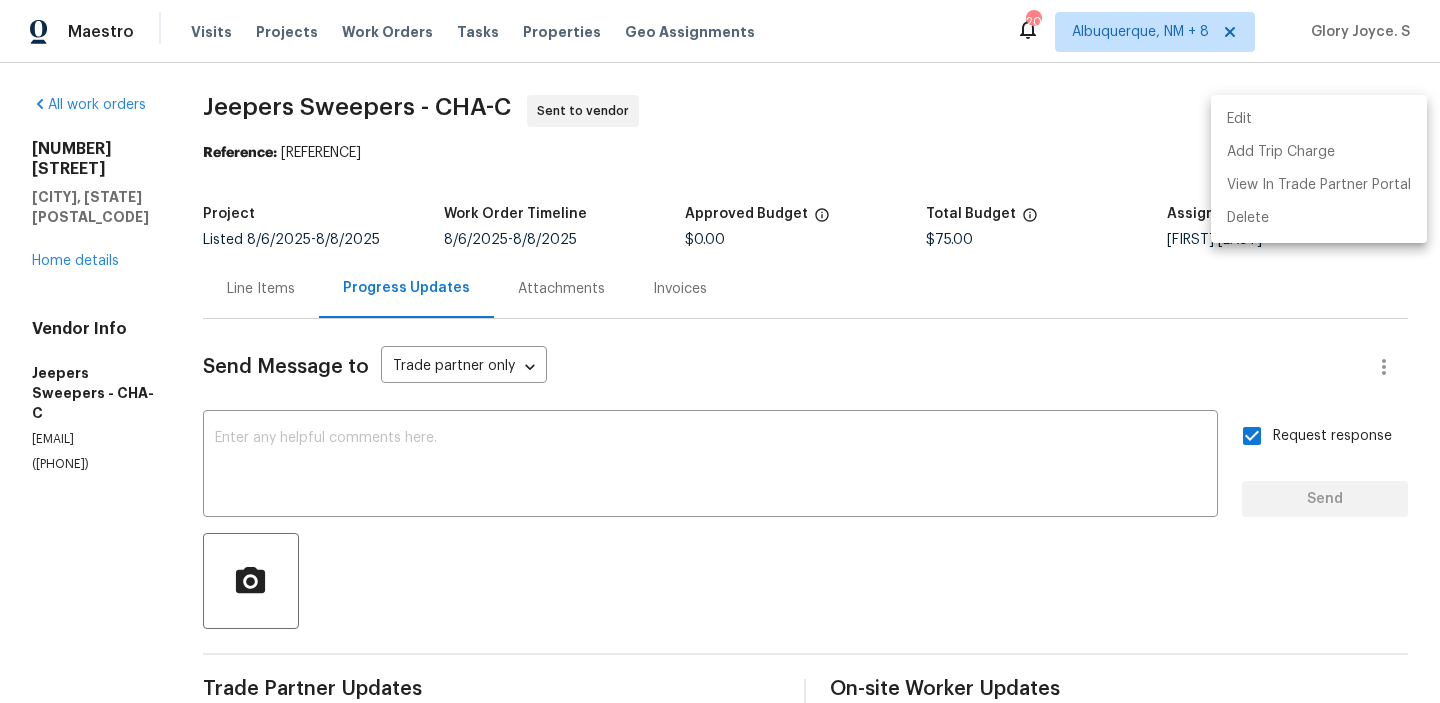 click at bounding box center [720, 351] 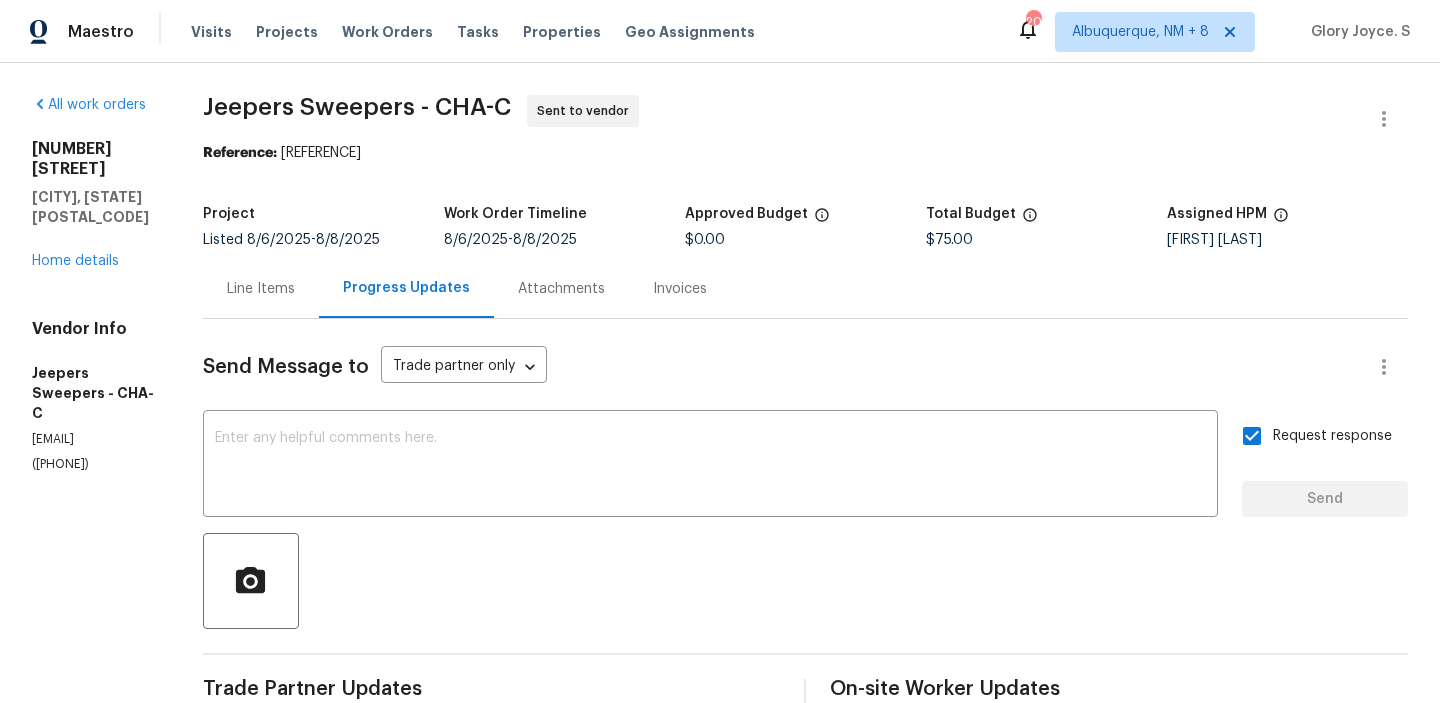 click on "Edit Add Trip Charge View In Trade Partner Portal Delete" at bounding box center (720, 351) 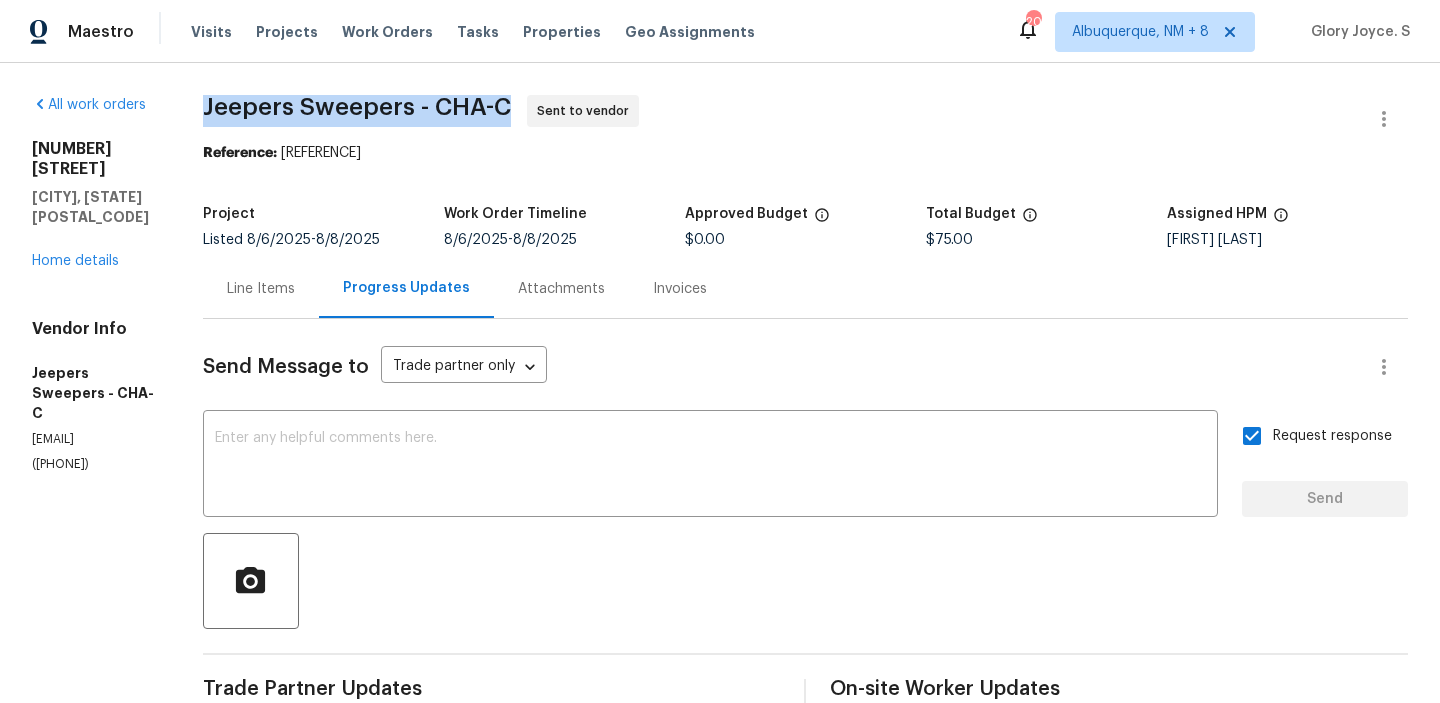click on "Jeepers Sweepers - CHA-C" at bounding box center [357, 107] 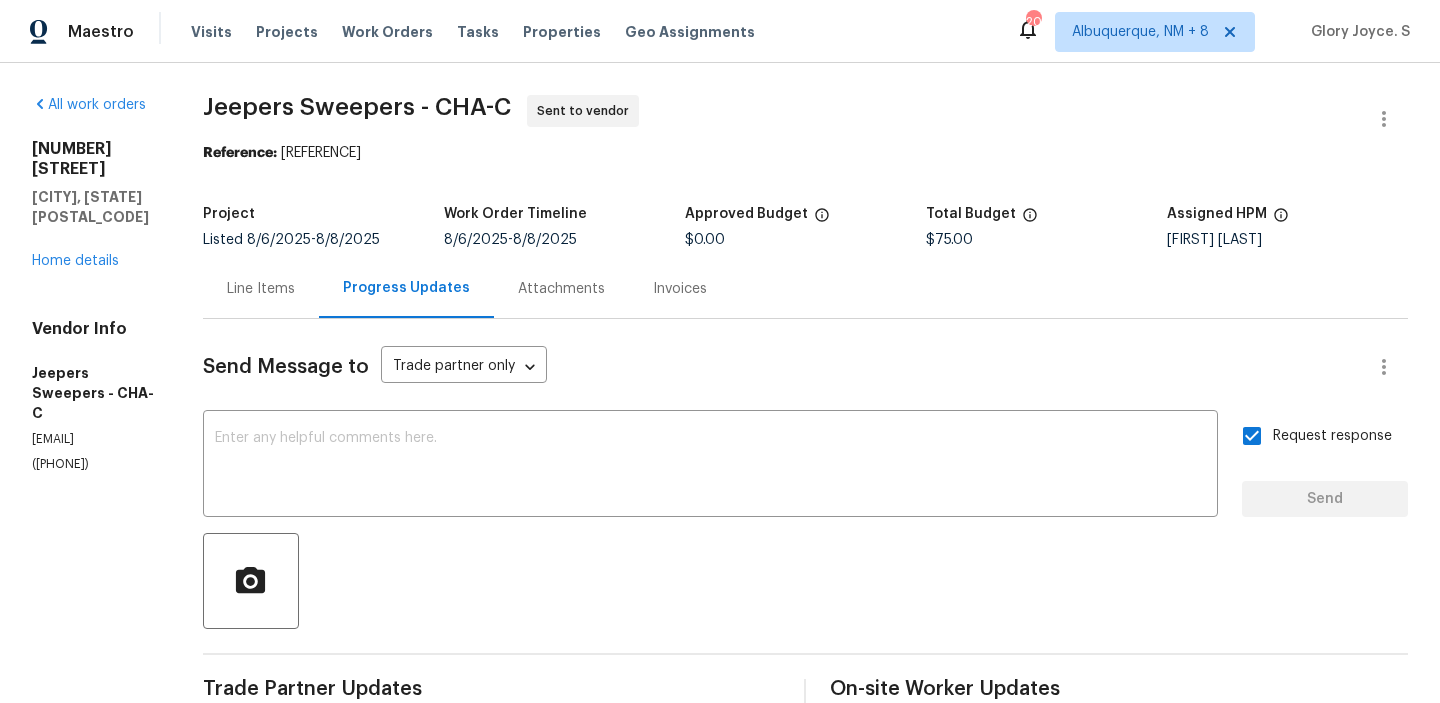 drag, startPoint x: 336, startPoint y: 153, endPoint x: 643, endPoint y: 157, distance: 307.02606 